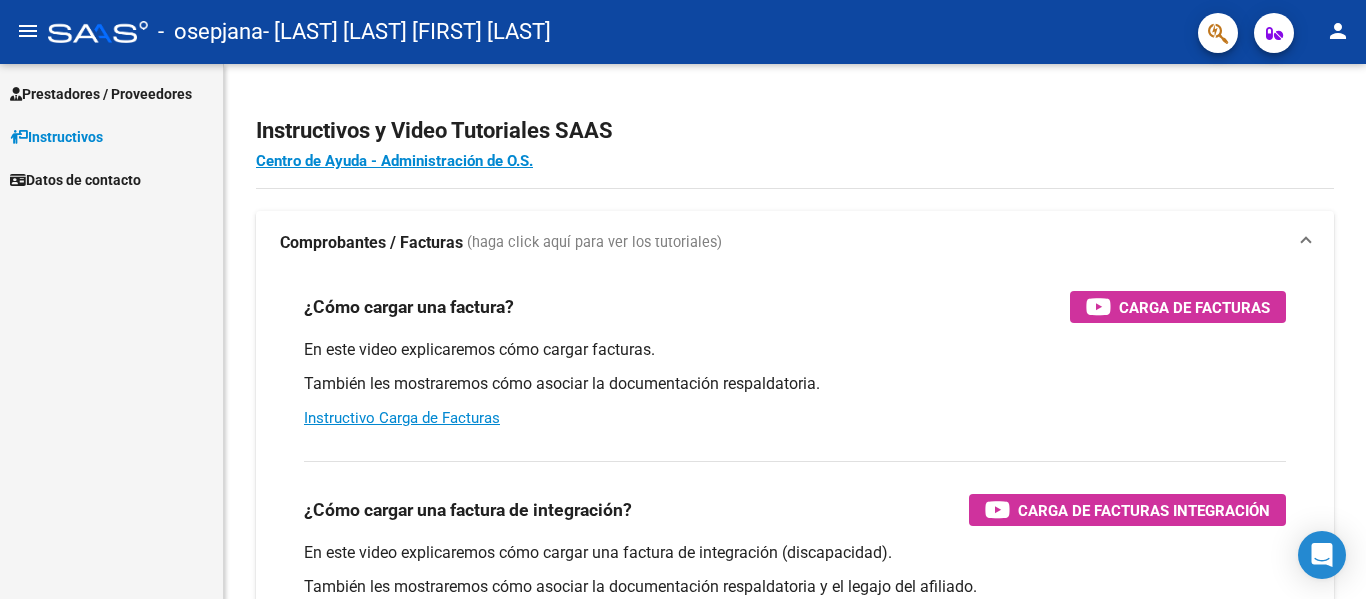 scroll, scrollTop: 0, scrollLeft: 0, axis: both 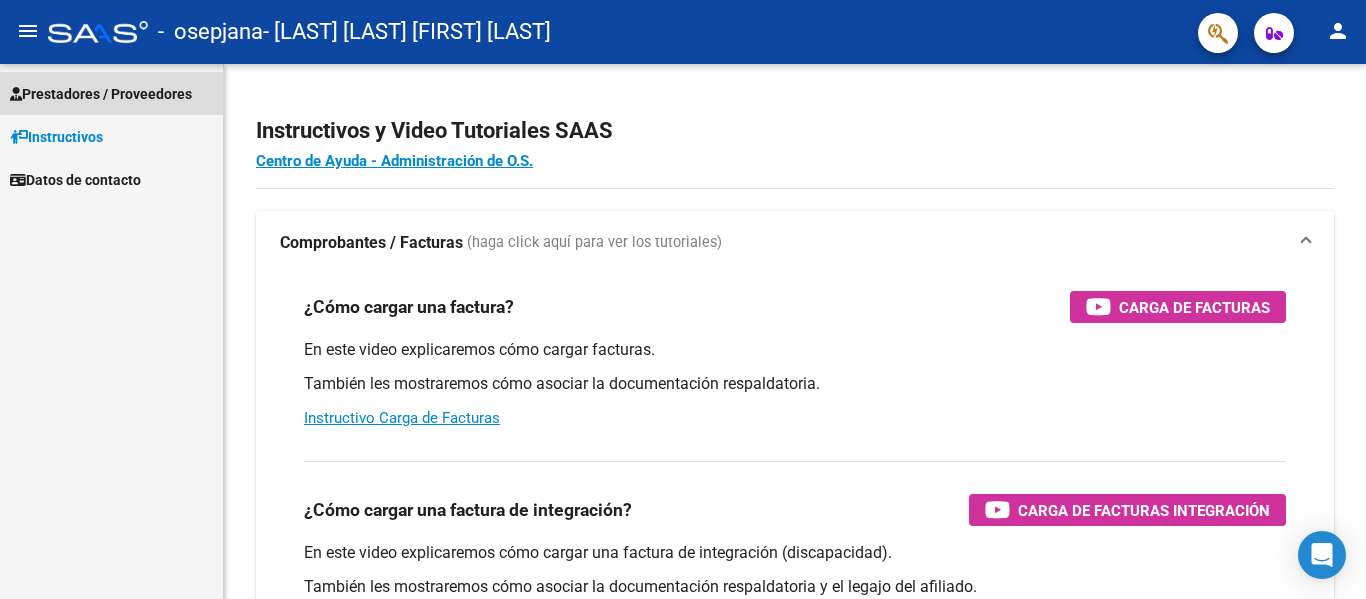click on "Prestadores / Proveedores" at bounding box center (101, 94) 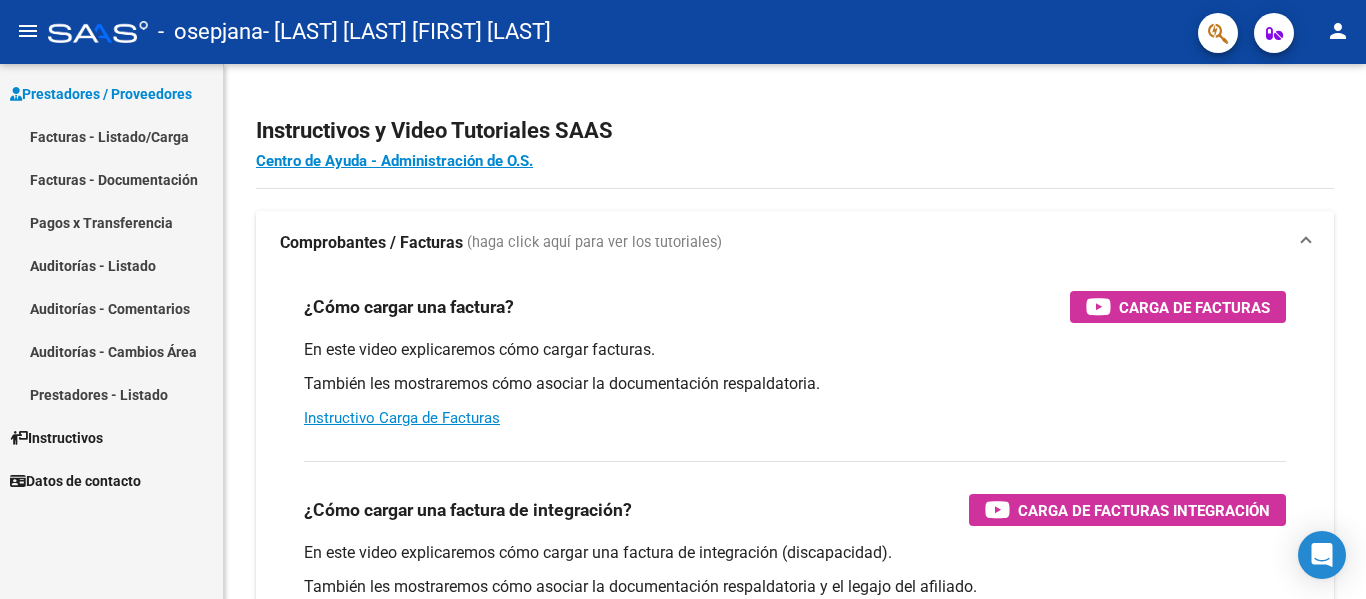 click on "Facturas - Listado/Carga" at bounding box center (111, 136) 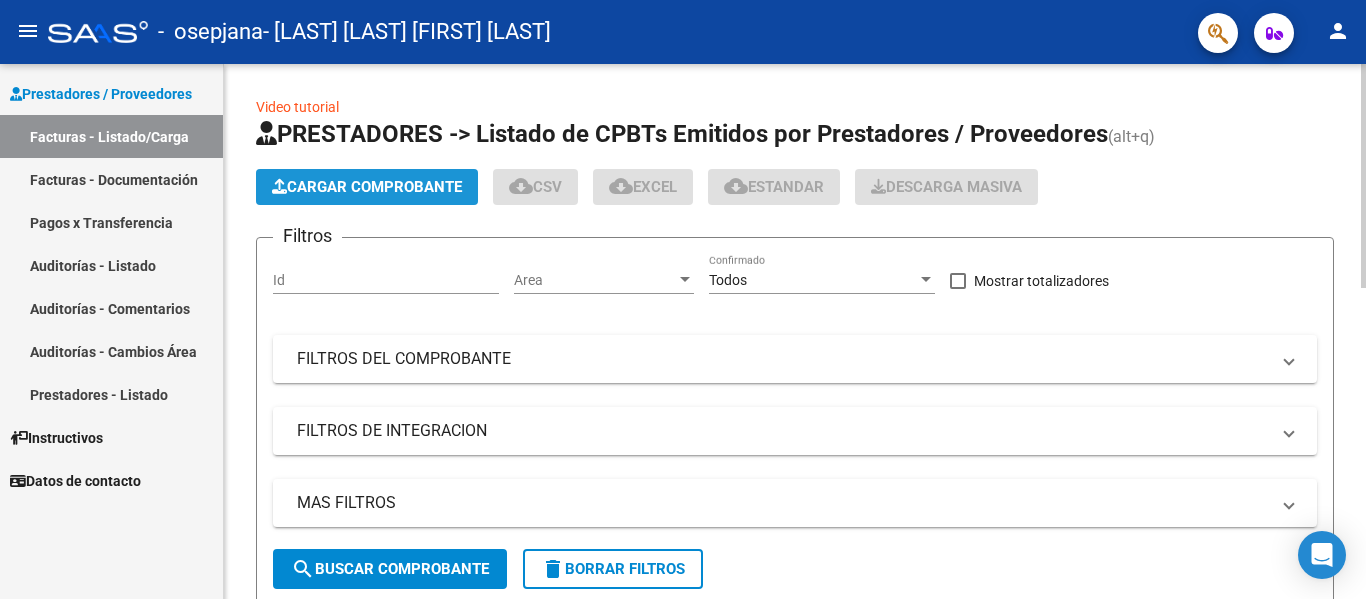 click on "Cargar Comprobante" 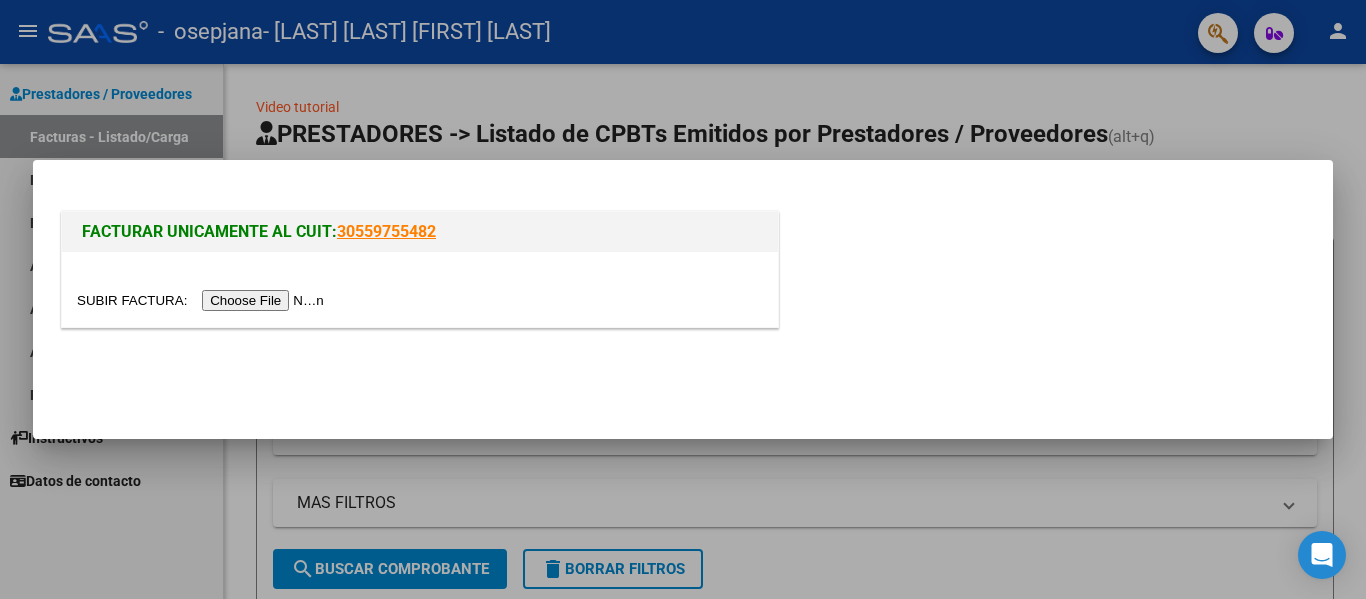 click at bounding box center (203, 300) 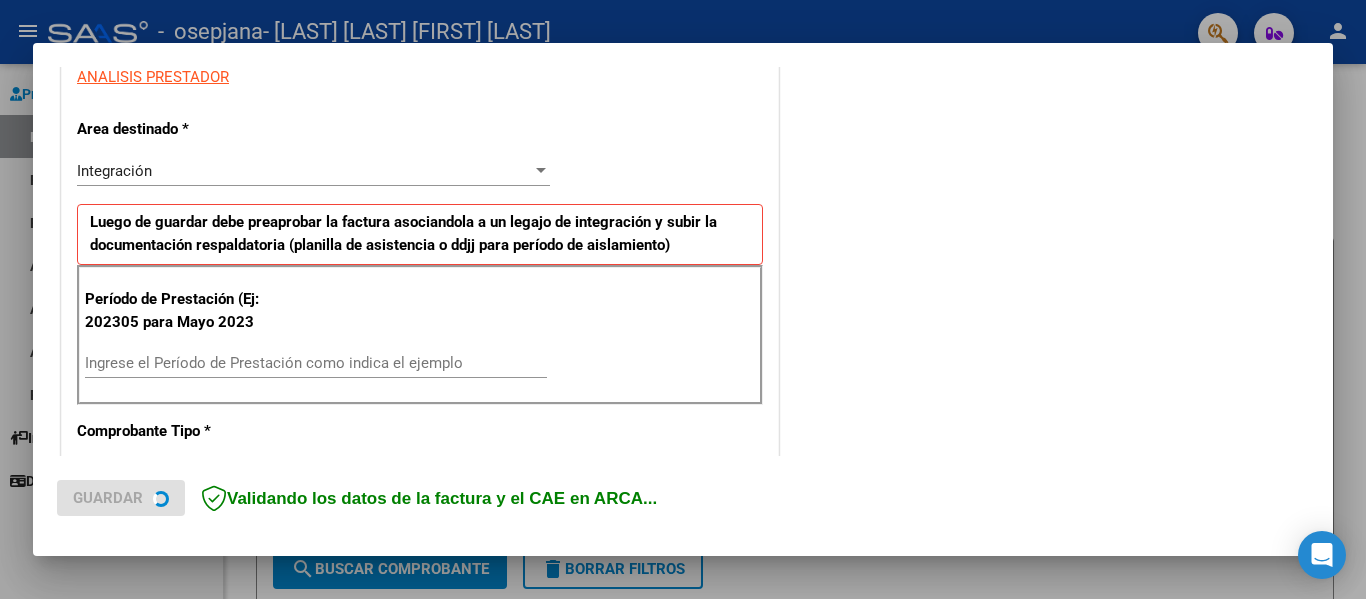 scroll, scrollTop: 400, scrollLeft: 0, axis: vertical 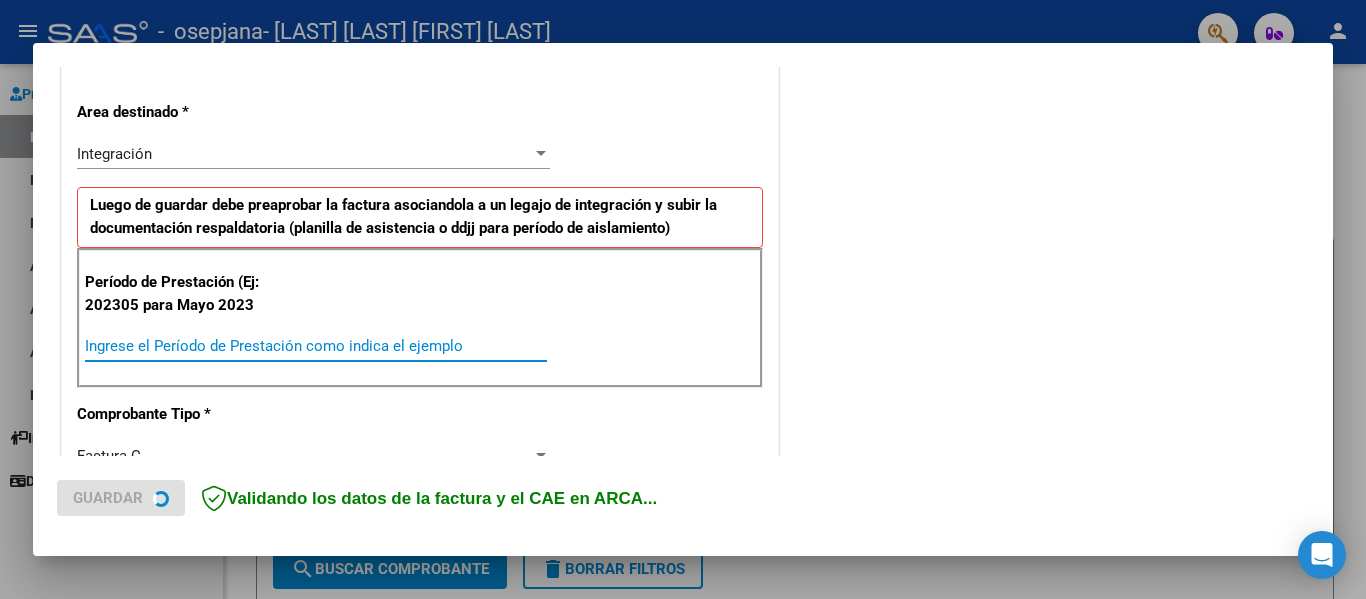 click on "Ingrese el Período de Prestación como indica el ejemplo" at bounding box center [316, 346] 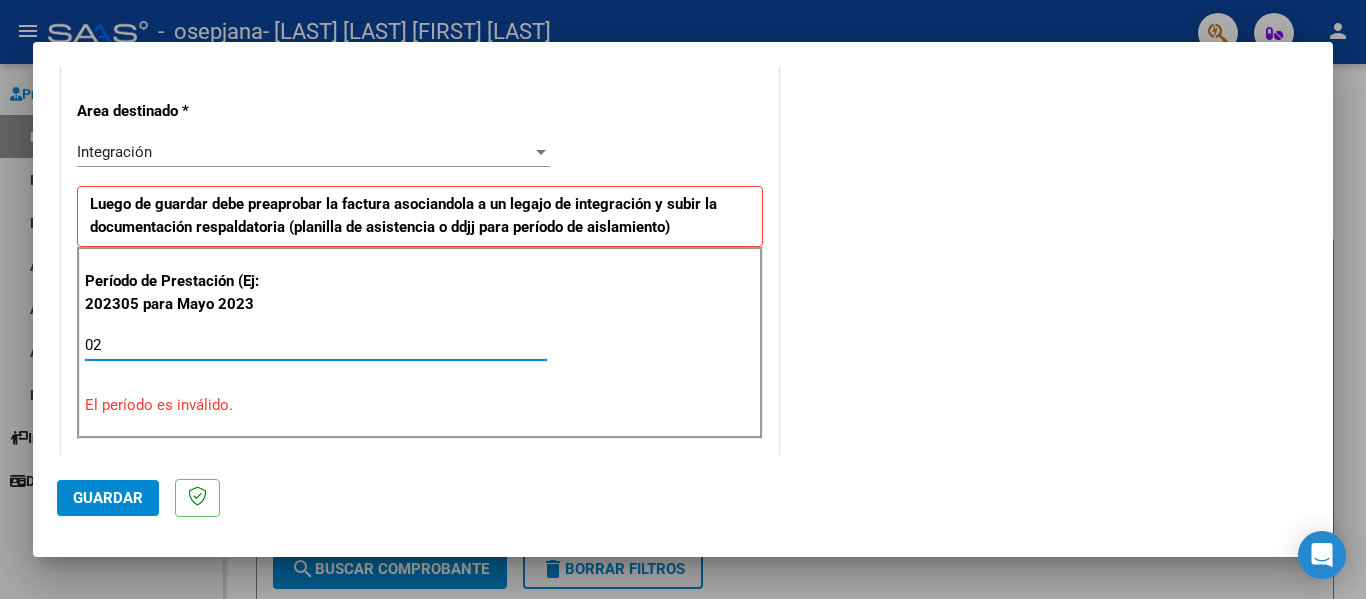 type on "0" 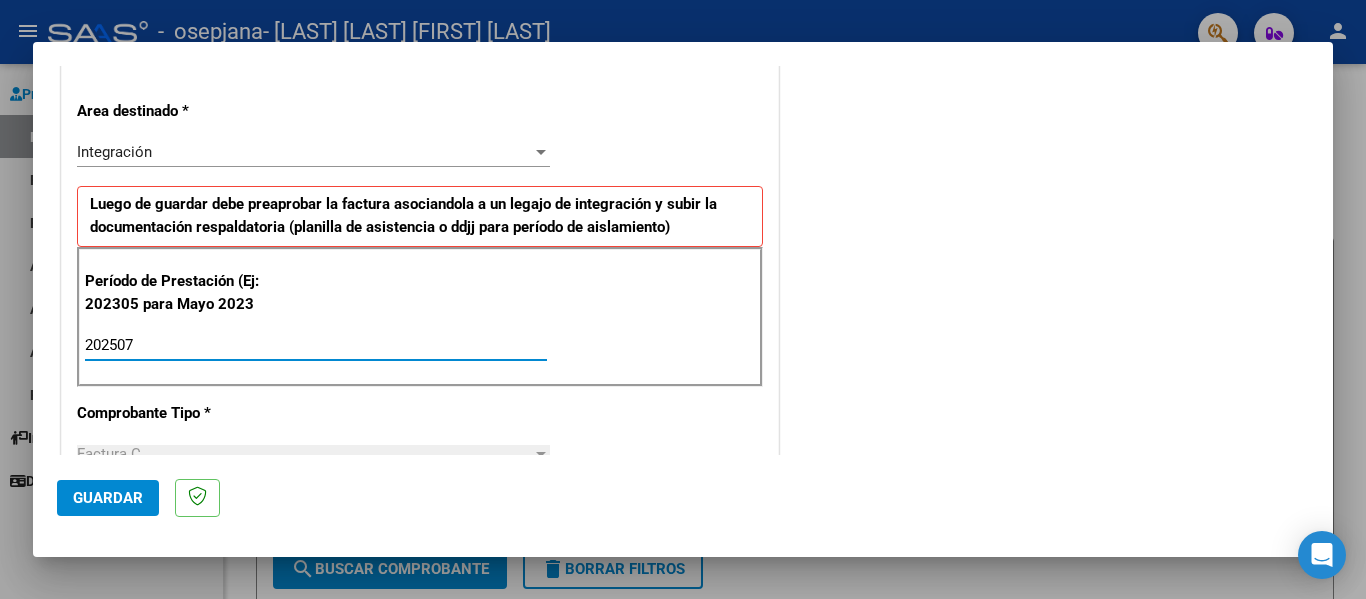 type on "202507" 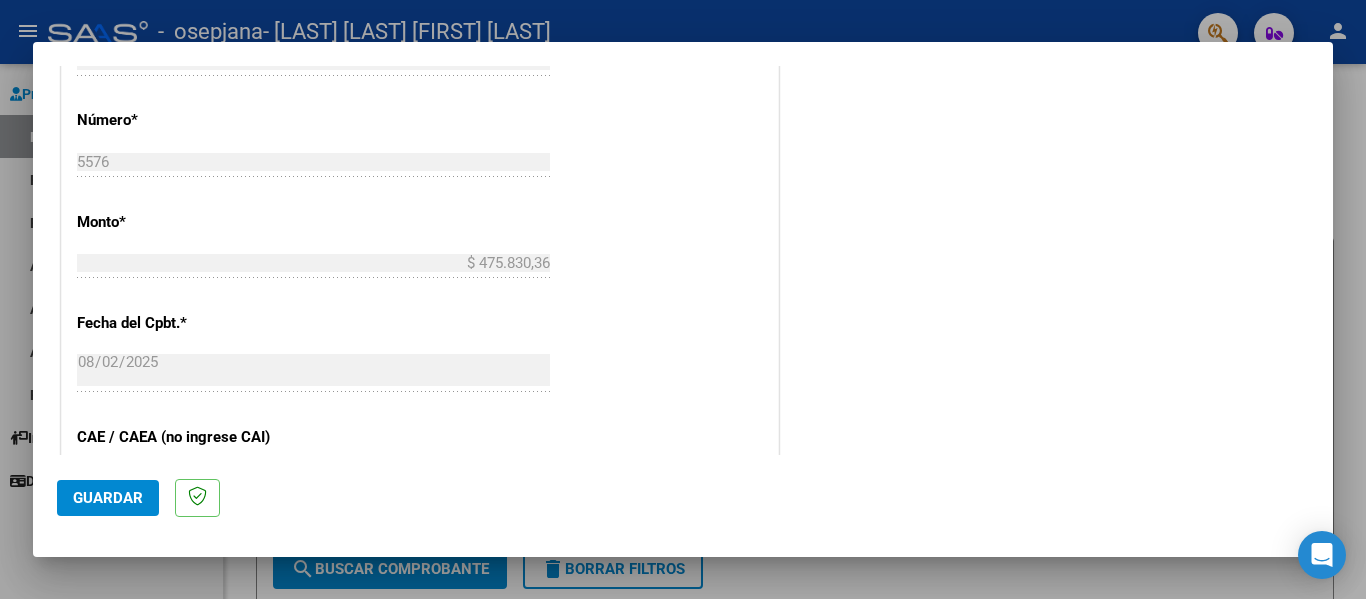 scroll, scrollTop: 900, scrollLeft: 0, axis: vertical 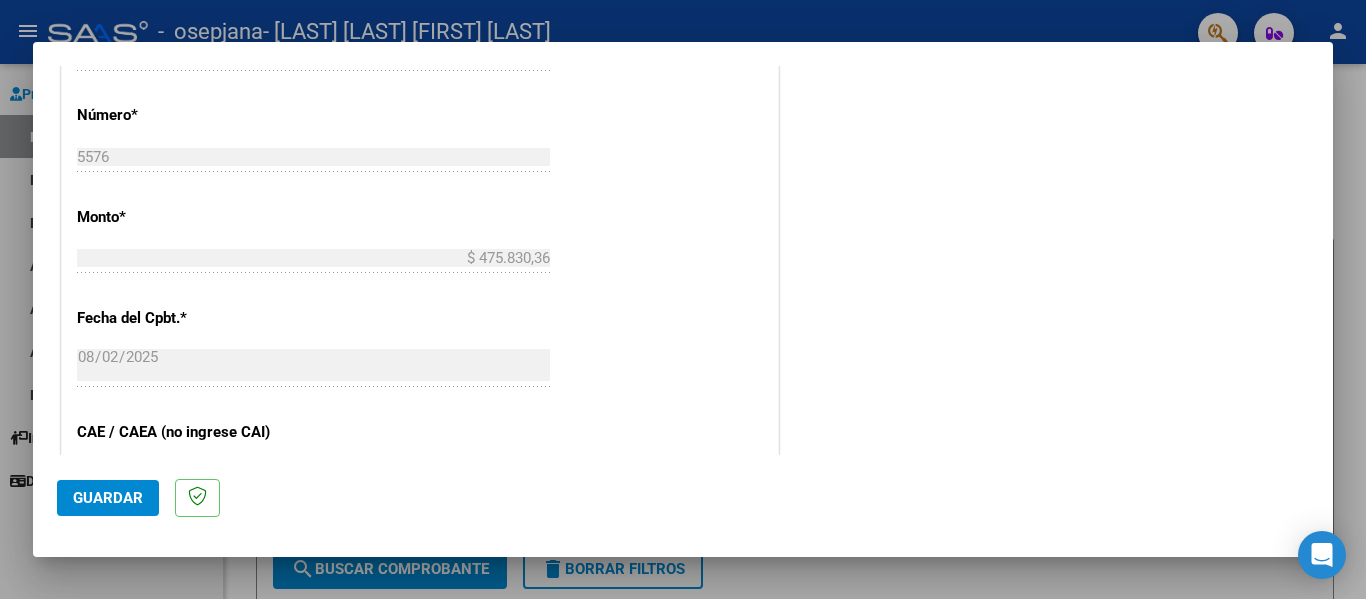 click on "Guardar" 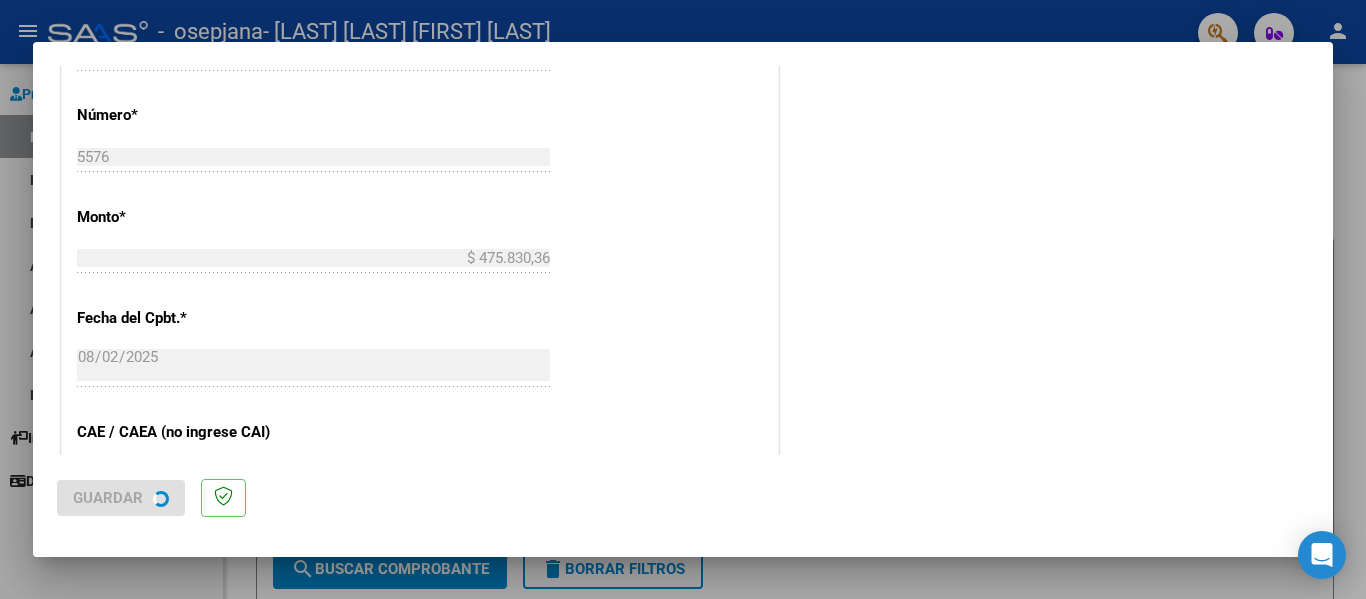 scroll, scrollTop: 0, scrollLeft: 0, axis: both 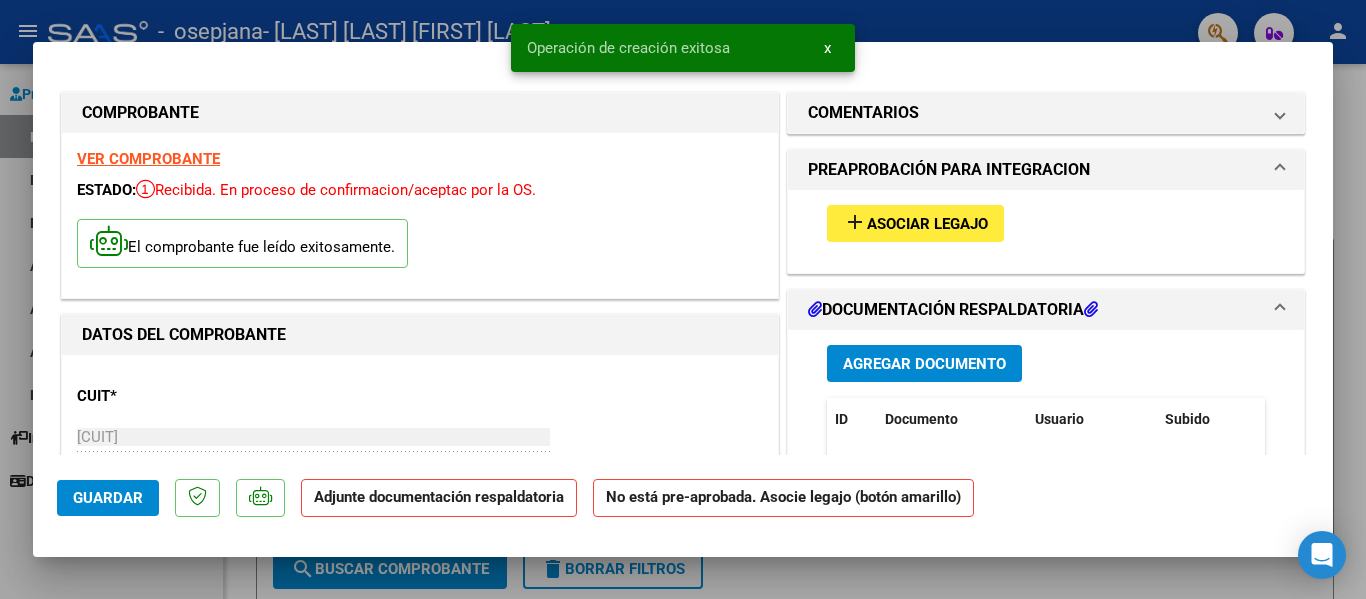 click on "Asociar Legajo" at bounding box center (927, 224) 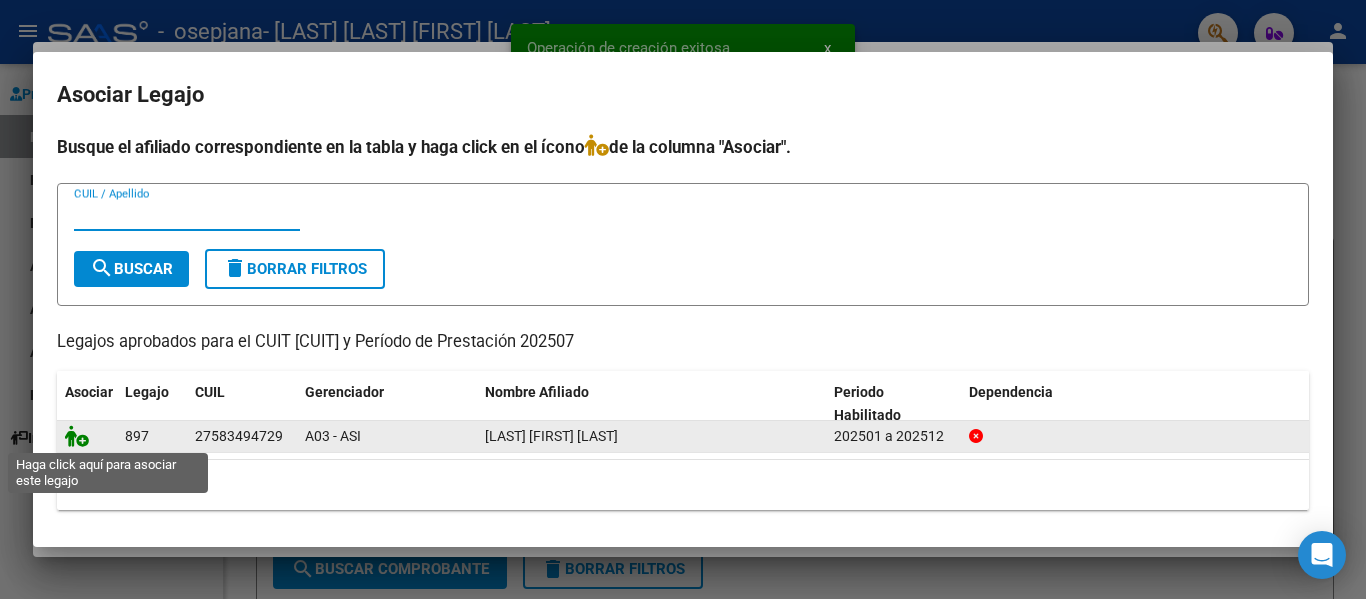 click 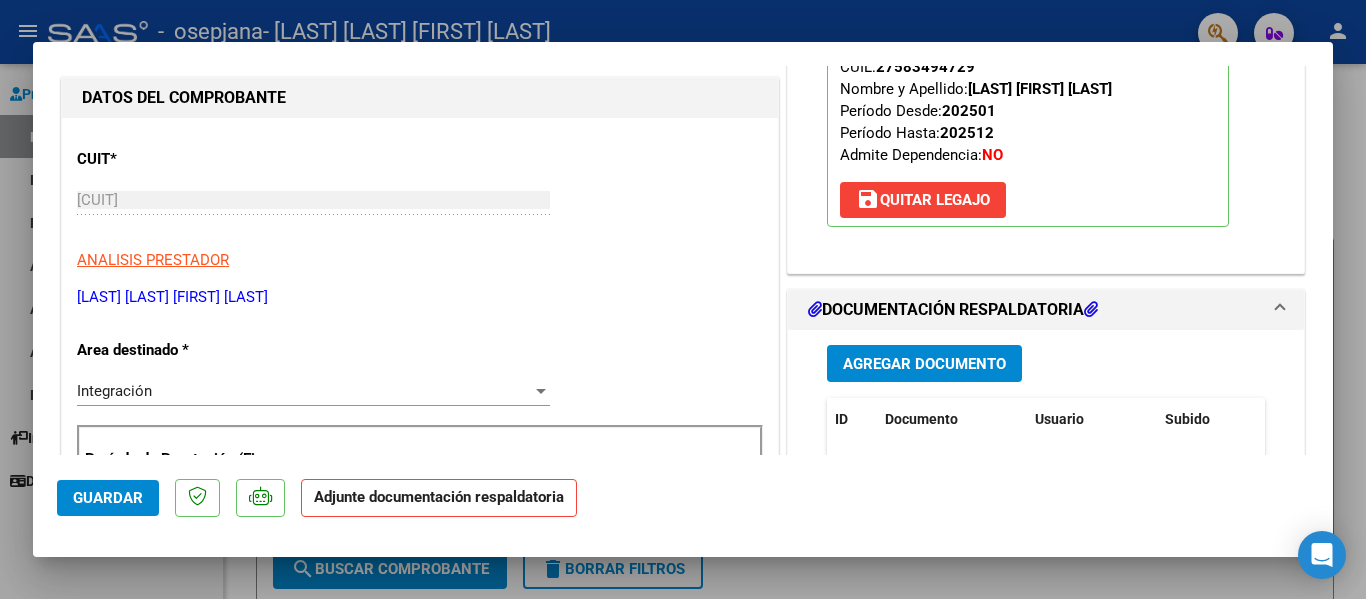 scroll, scrollTop: 300, scrollLeft: 0, axis: vertical 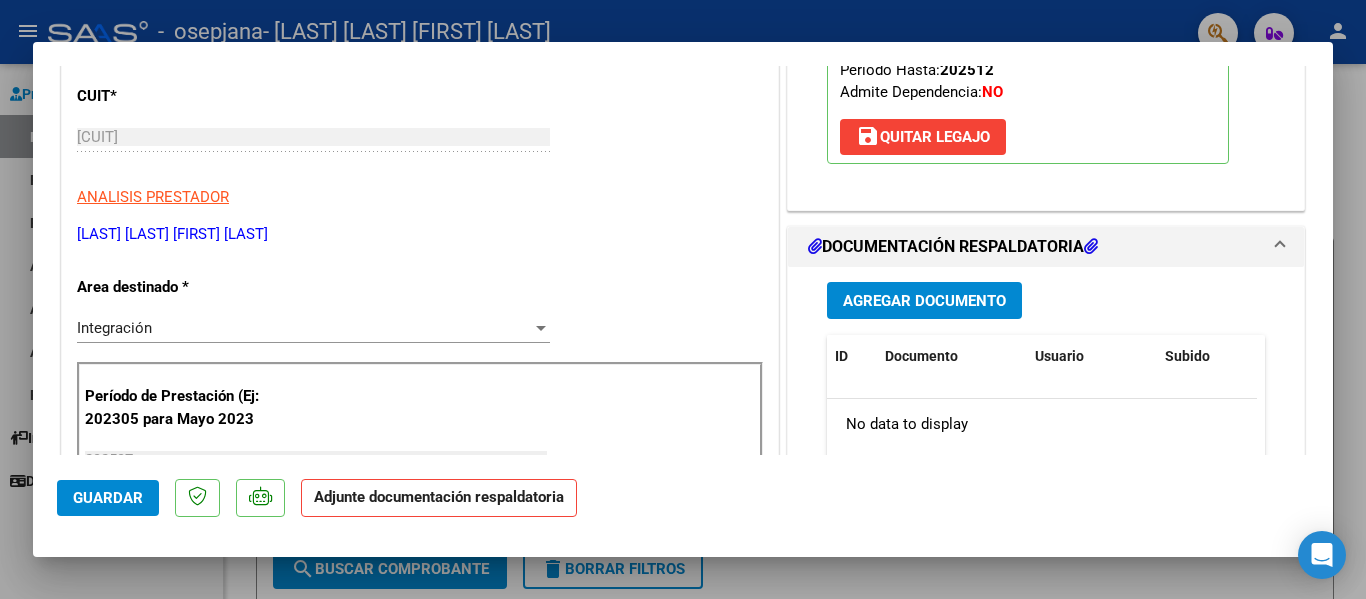 click on "Agregar Documento" at bounding box center [924, 301] 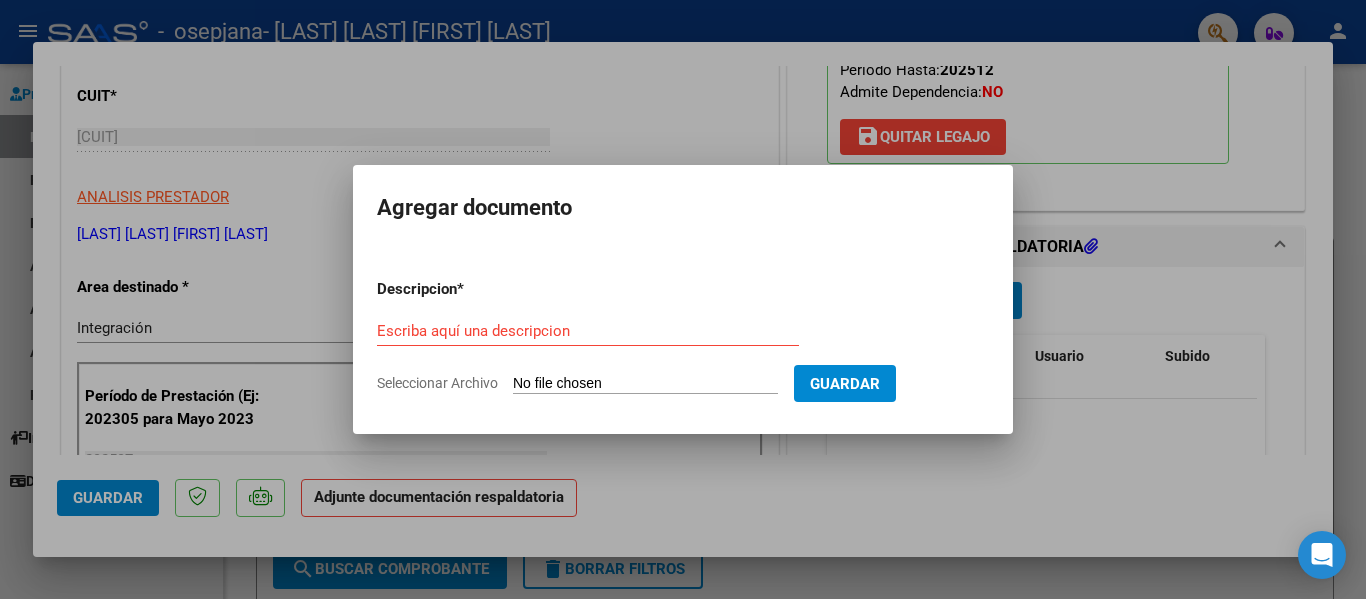 click on "Seleccionar Archivo" at bounding box center [645, 384] 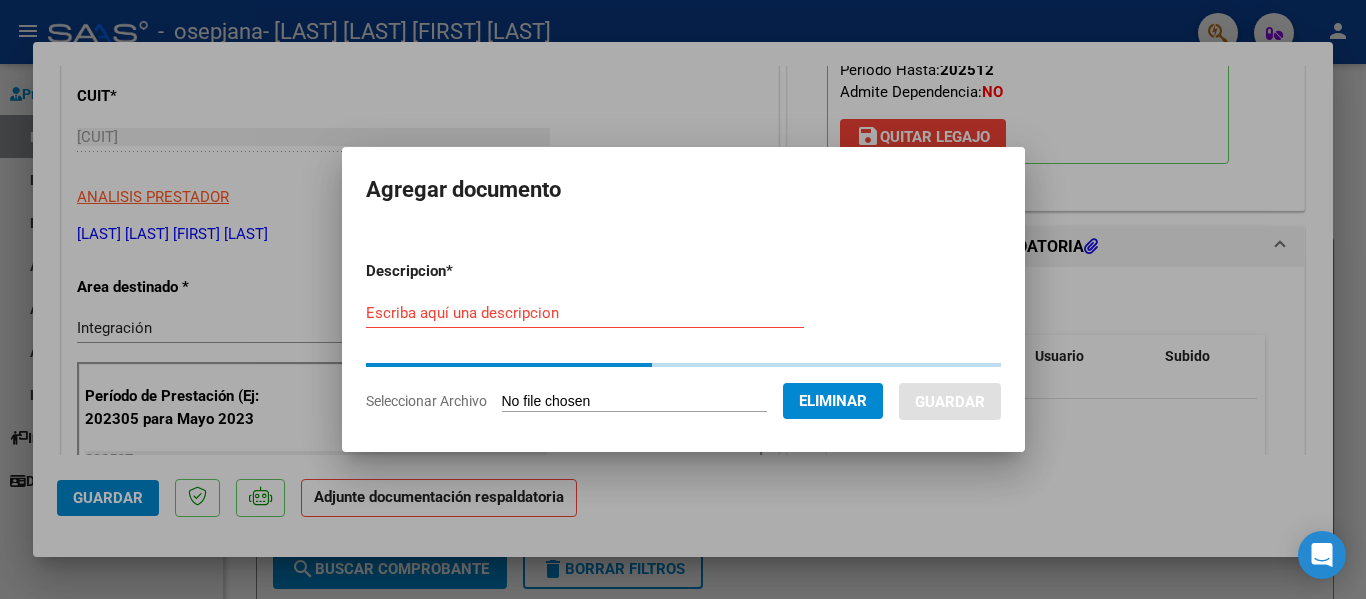 click on "Escriba aquí una descripcion" at bounding box center [585, 313] 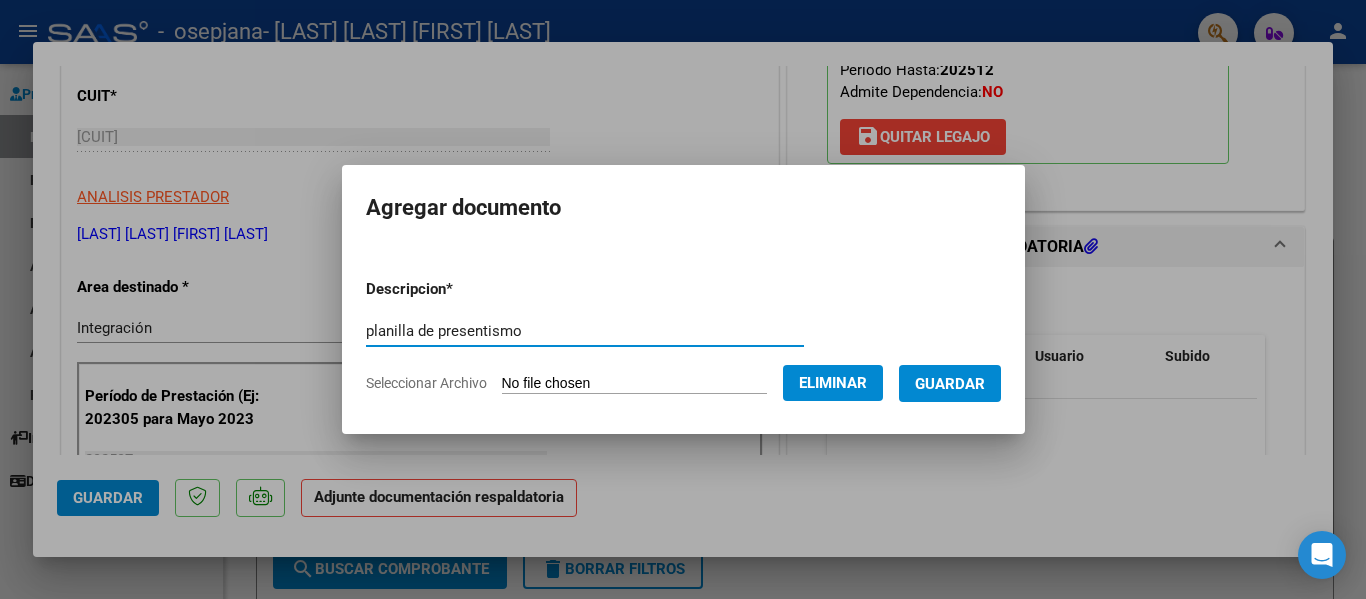 type on "planilla de presentismo" 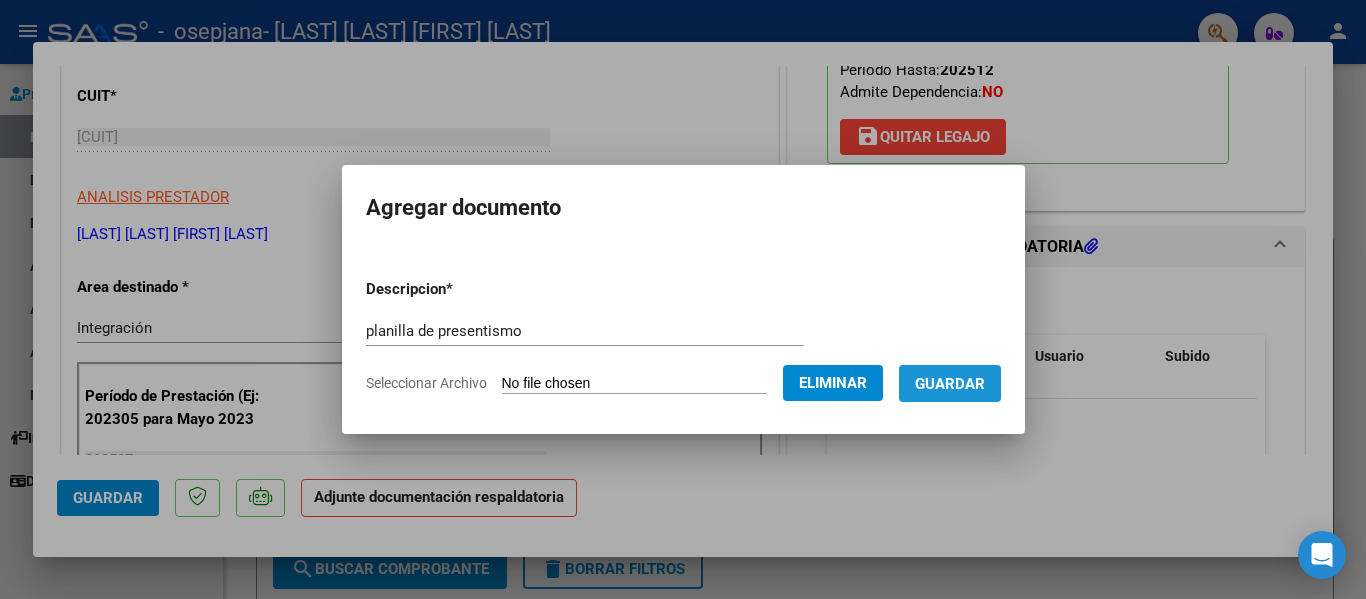 click on "Guardar" at bounding box center (950, 383) 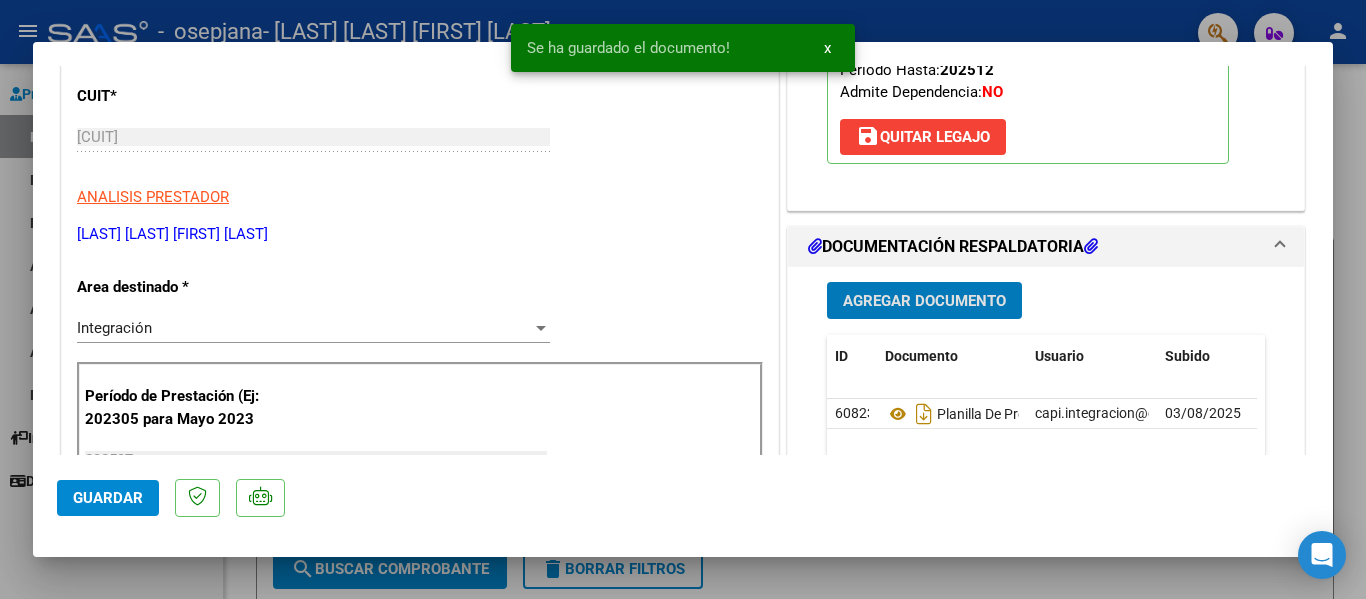 click on "Agregar Documento" at bounding box center (924, 301) 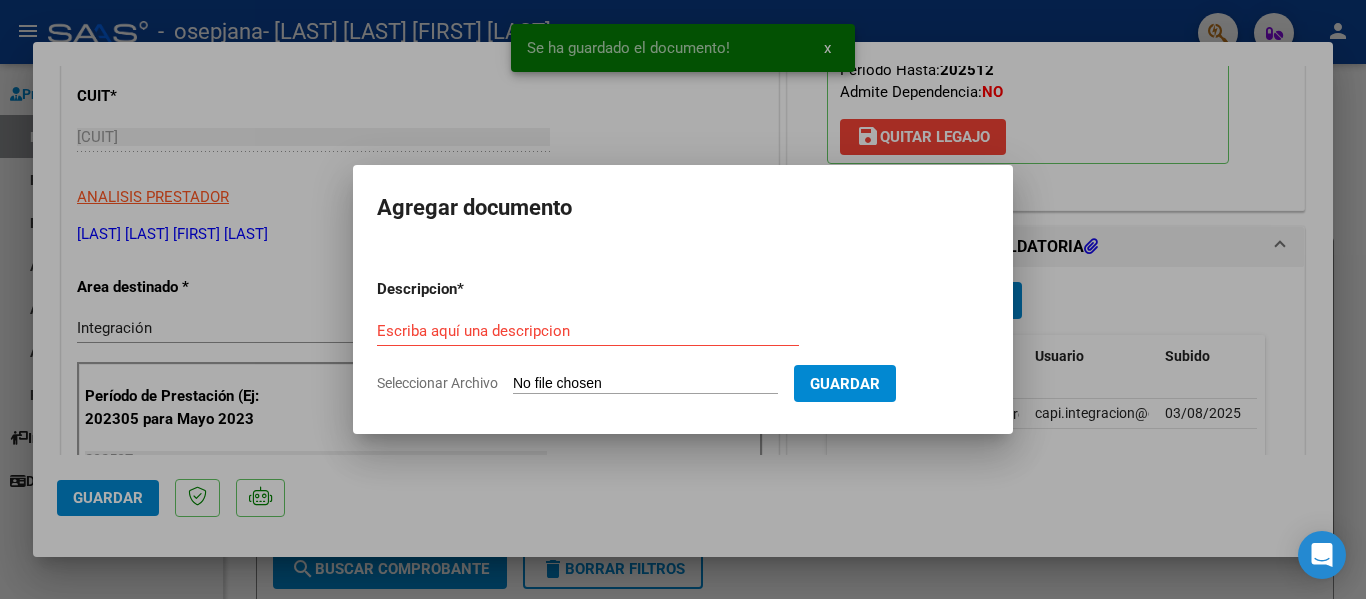click on "Seleccionar Archivo" at bounding box center [645, 384] 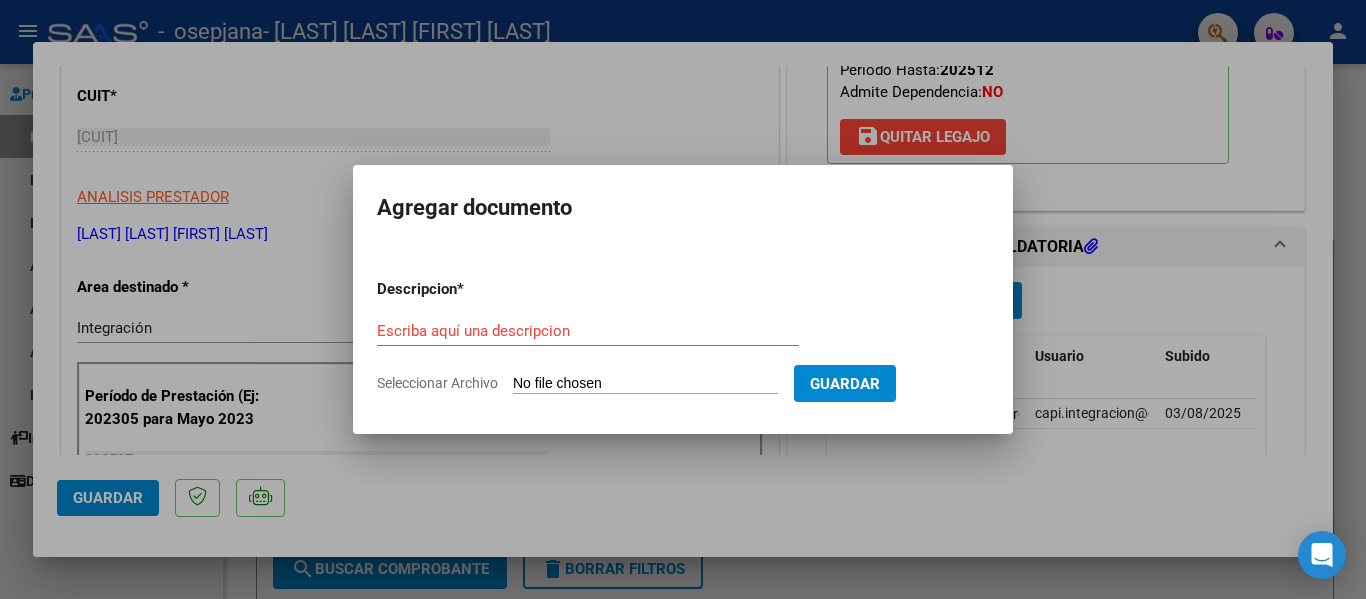 type on "C:\fakepath\Informe de Umma Romano - julio 2025.pdf" 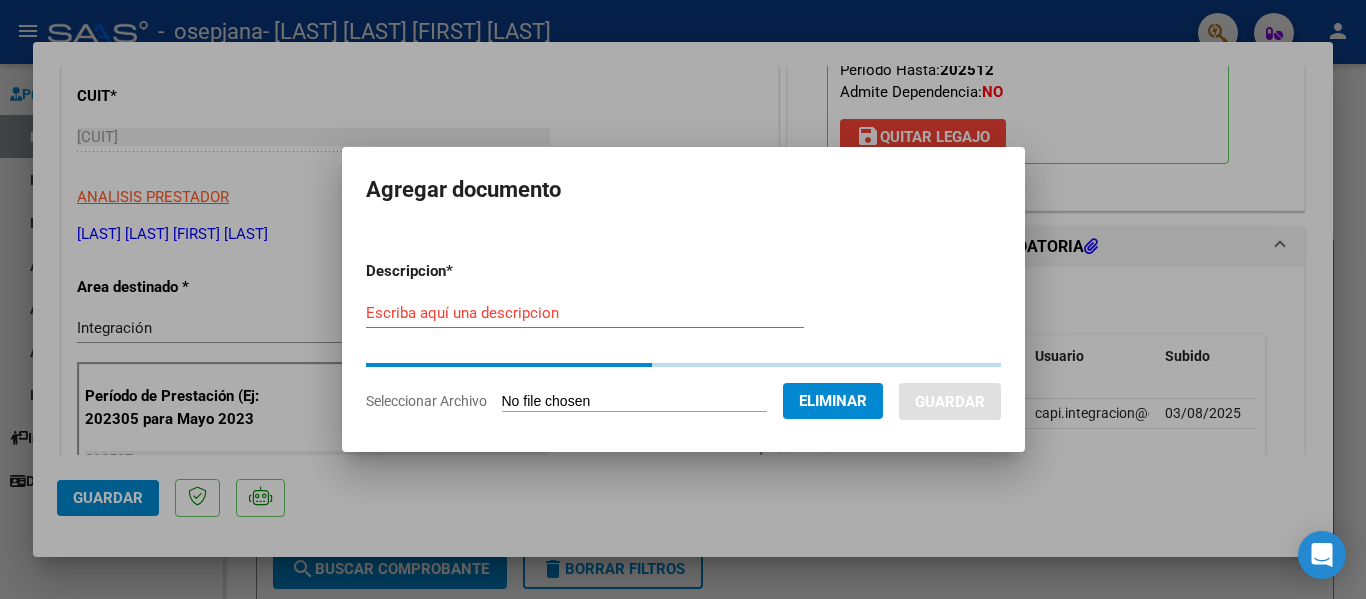 click on "Escriba aquí una descripcion" at bounding box center [585, 313] 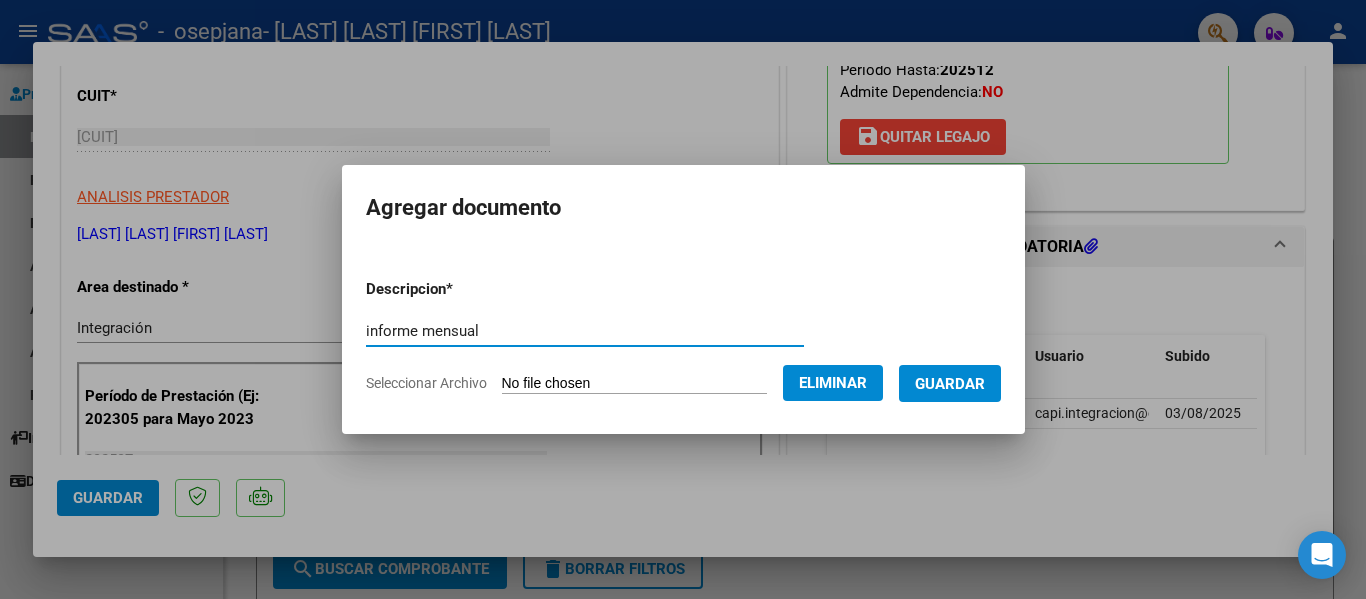 type on "informe mensual" 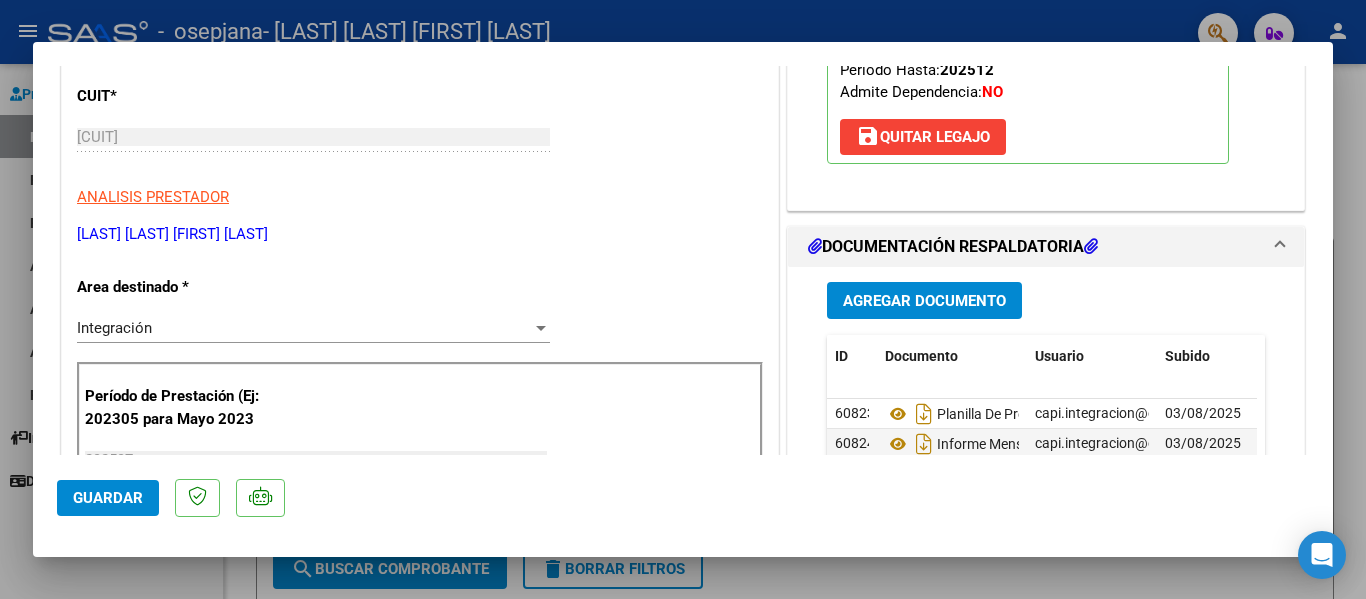 click on "Legajo preaprobado para Período de Prestación:  202507 Ver Legajo Asociado  CUIL:  27583494729  Nombre y Apellido:  ROMANO UMMA LEONOR  Período Desde:  202501  Período Hasta:  202512  Admite Dependencia:   NO save  Quitar Legajo" at bounding box center (1028, 42) 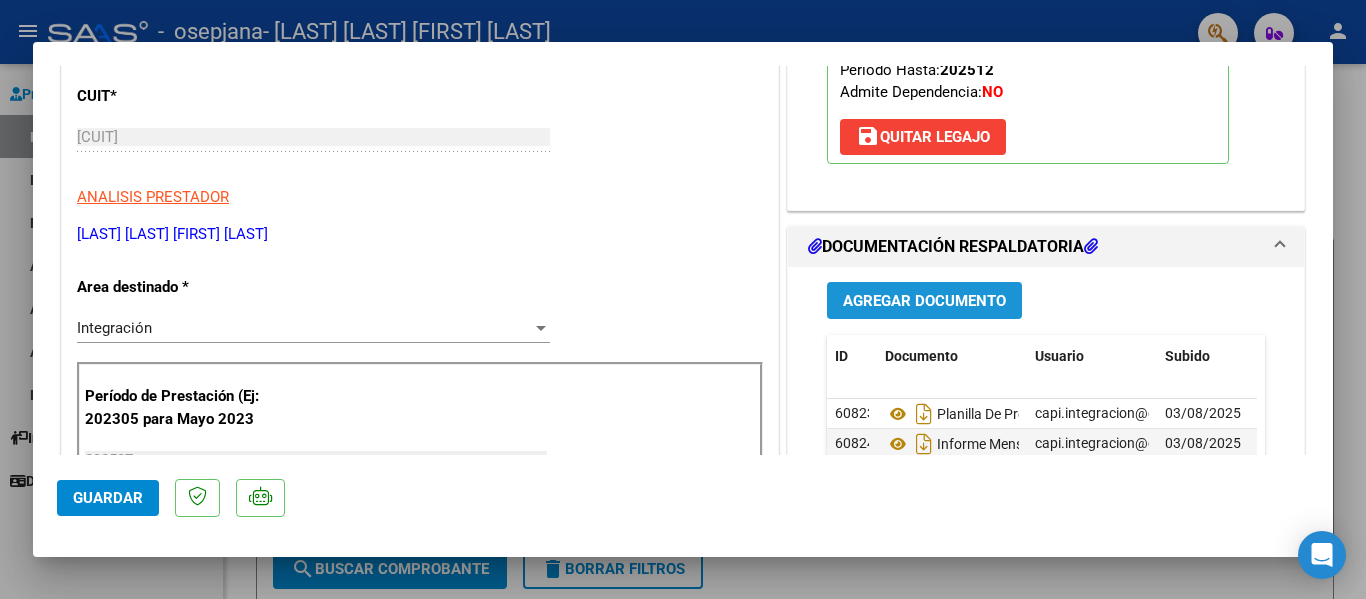 click on "Agregar Documento" at bounding box center [924, 301] 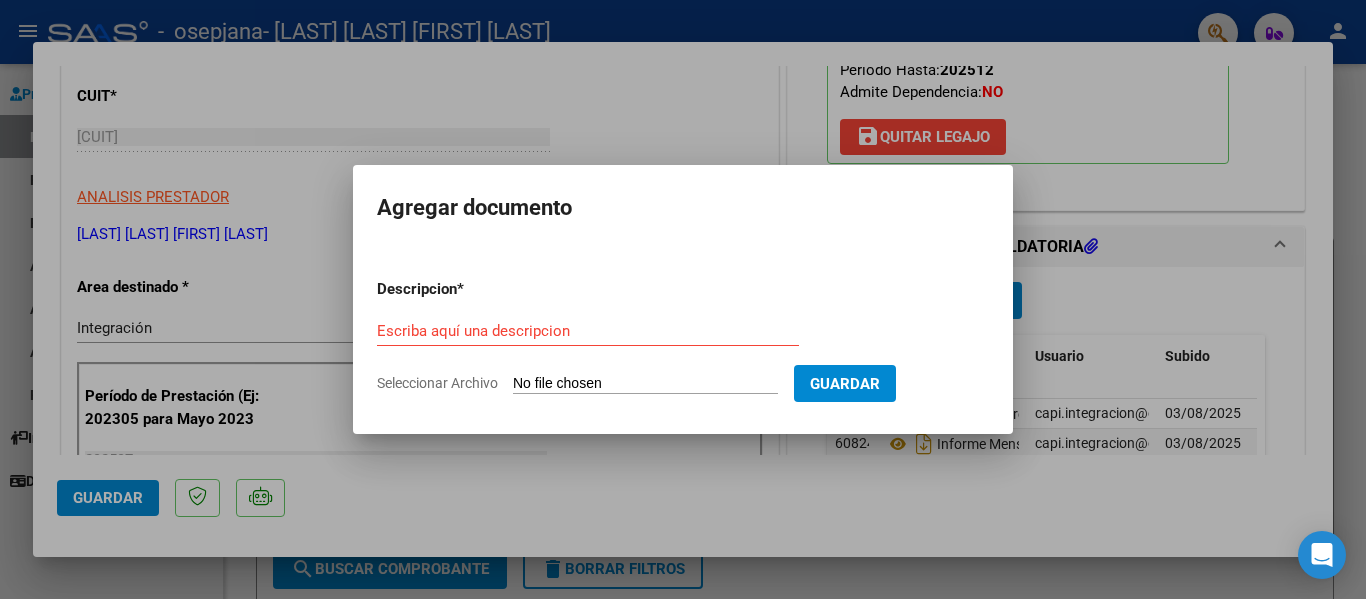 click on "Seleccionar Archivo" at bounding box center [645, 384] 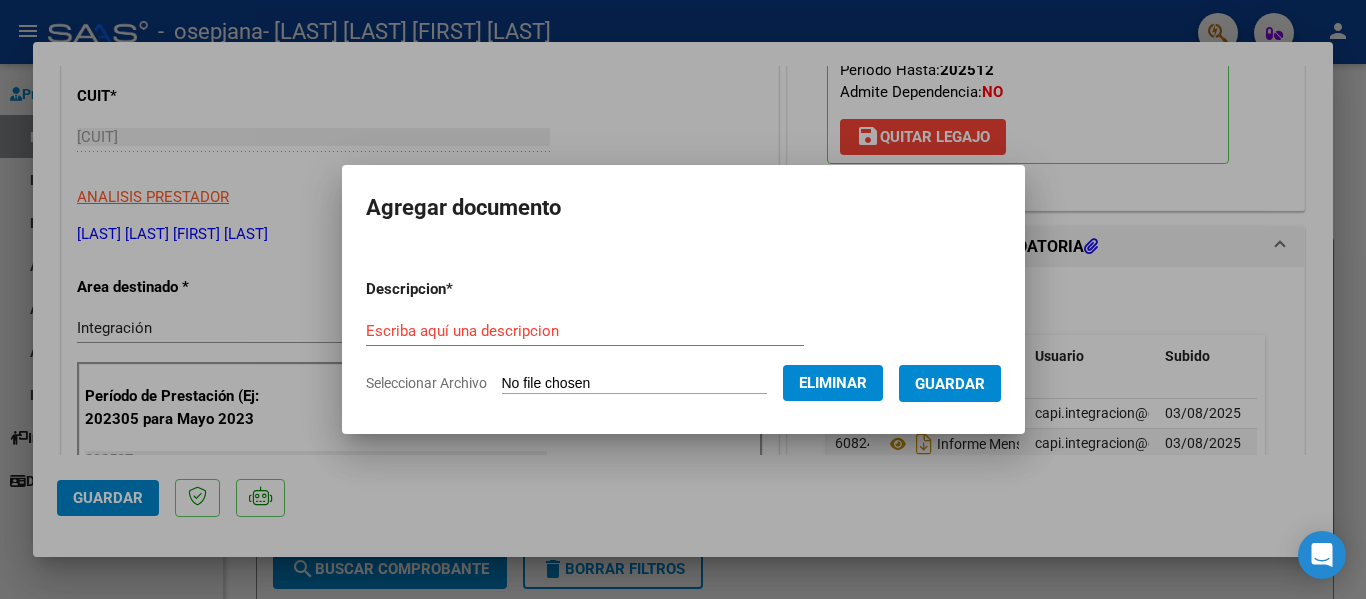 click on "Descripcion  *   Escriba aquí una descripcion  Seleccionar Archivo Eliminar Guardar" at bounding box center (683, 336) 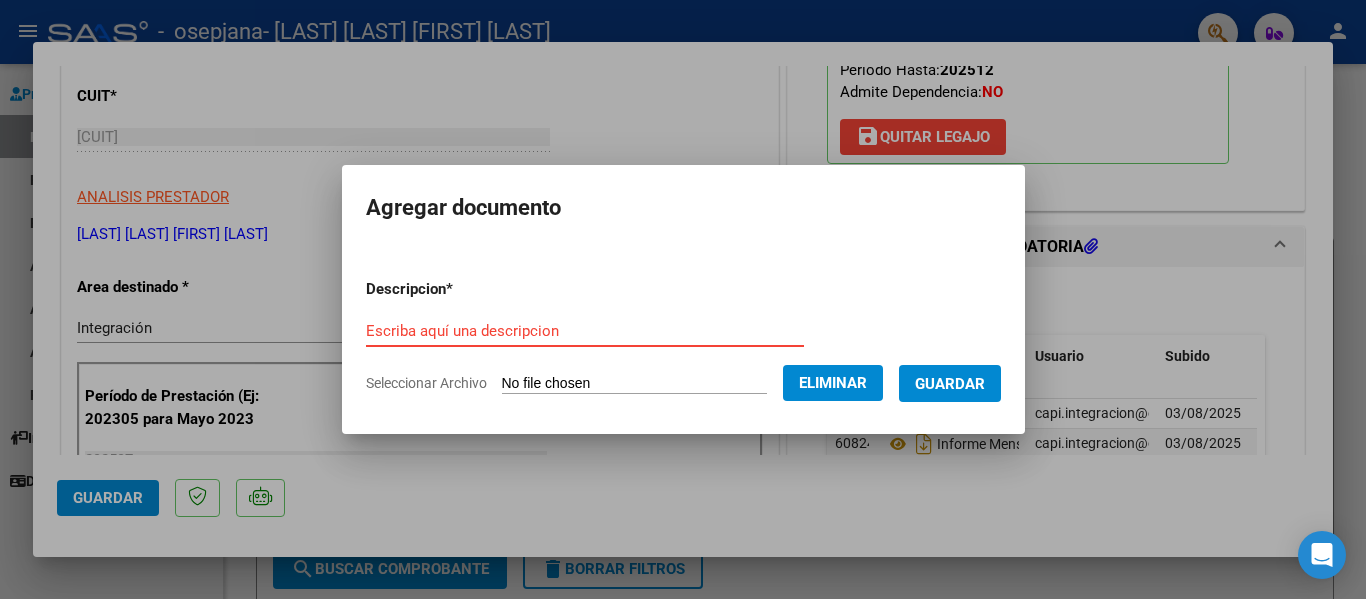 click on "Escriba aquí una descripcion" at bounding box center (585, 331) 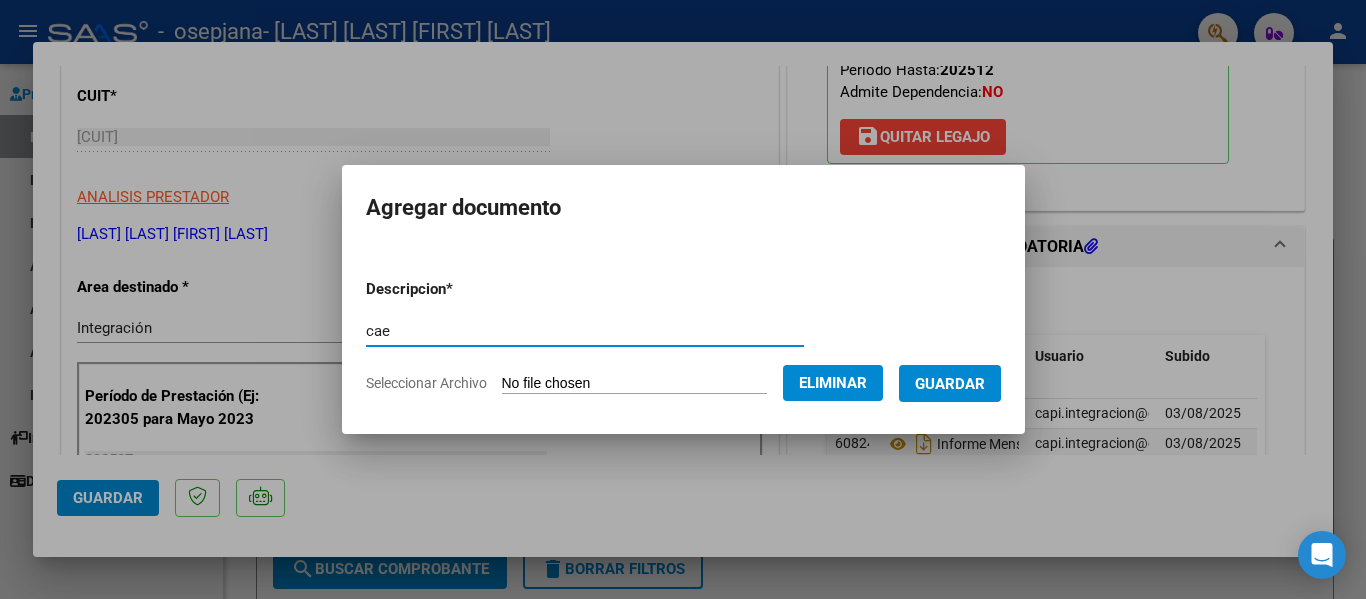 type on "cae" 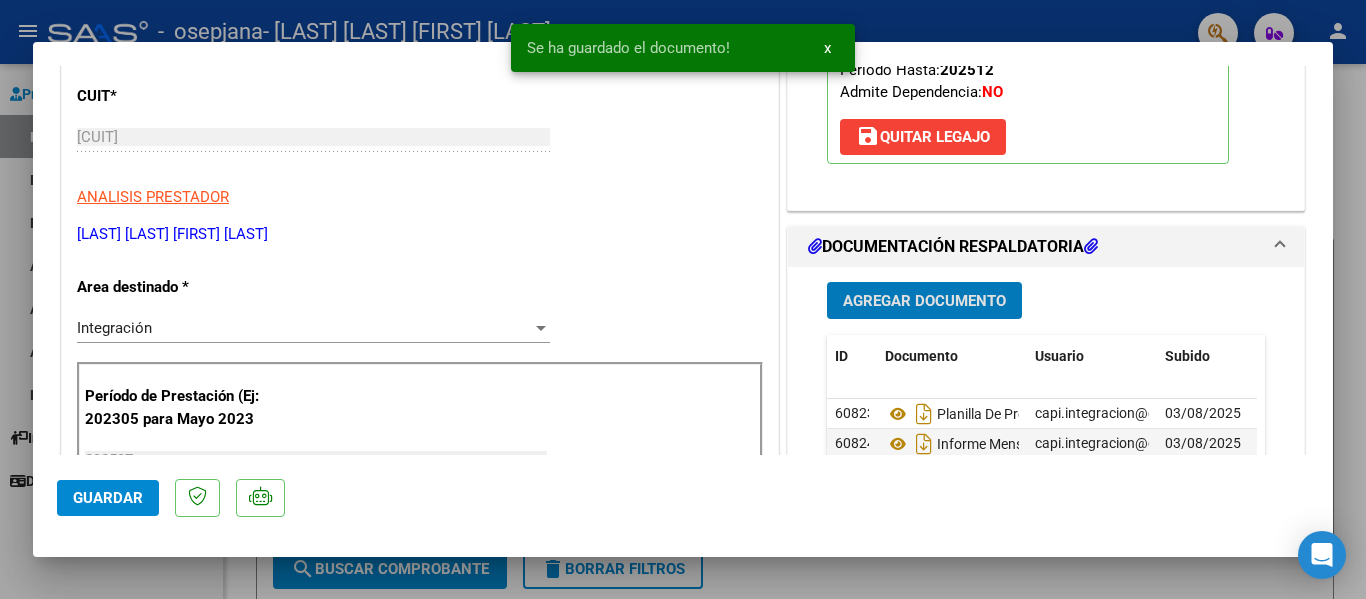 click on "Guardar" 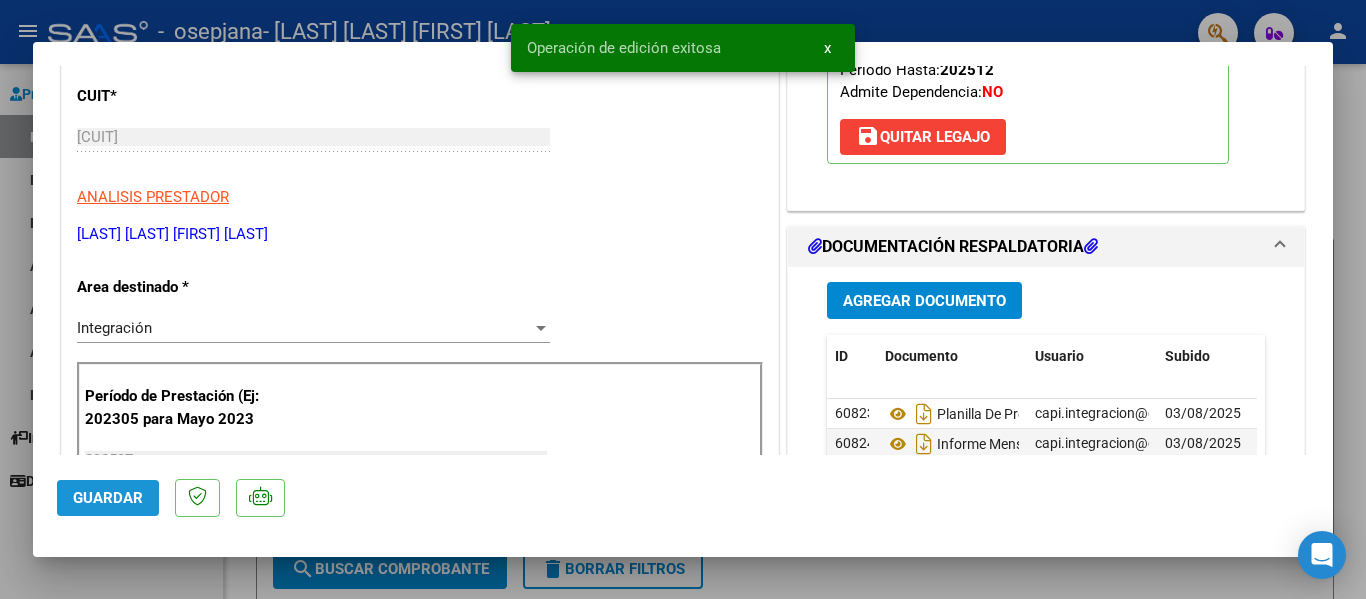 click on "Guardar" 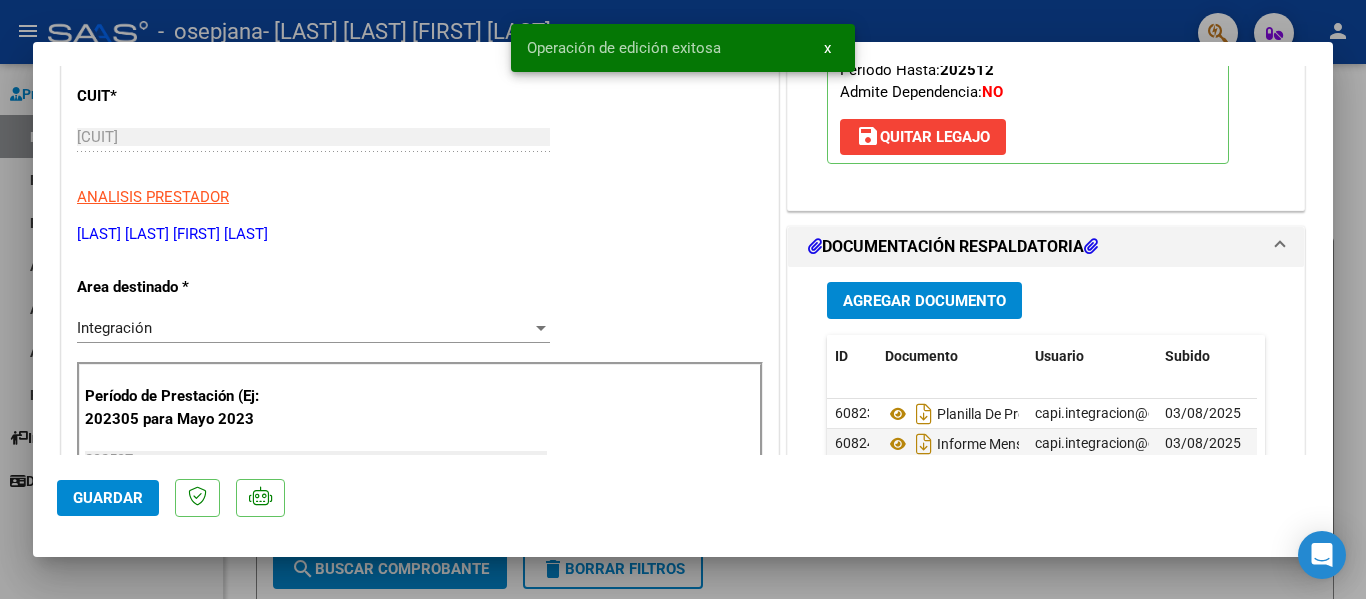 click at bounding box center [683, 299] 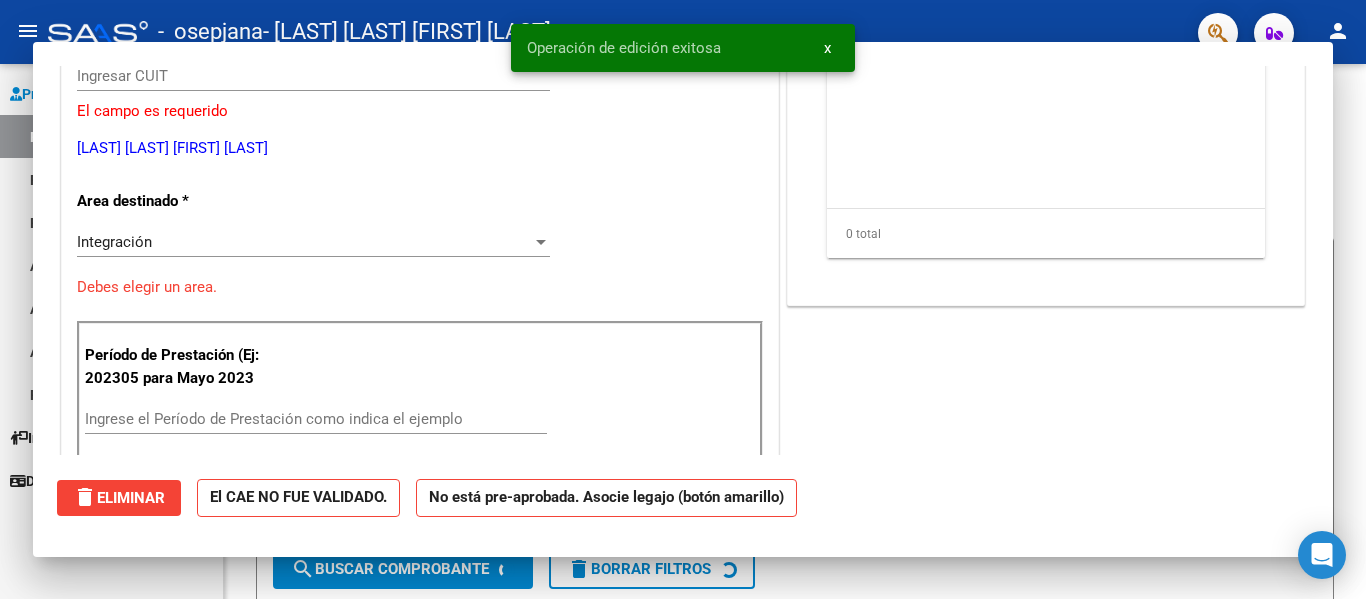 scroll, scrollTop: 0, scrollLeft: 0, axis: both 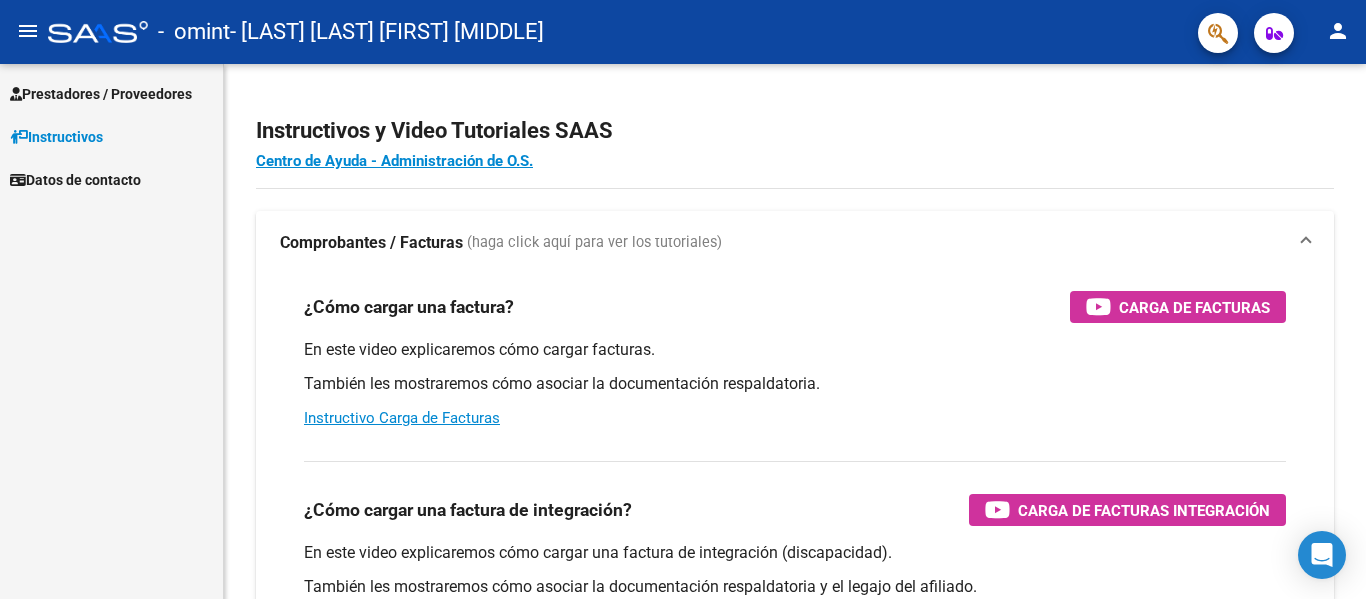 click on "Prestadores / Proveedores" at bounding box center (101, 94) 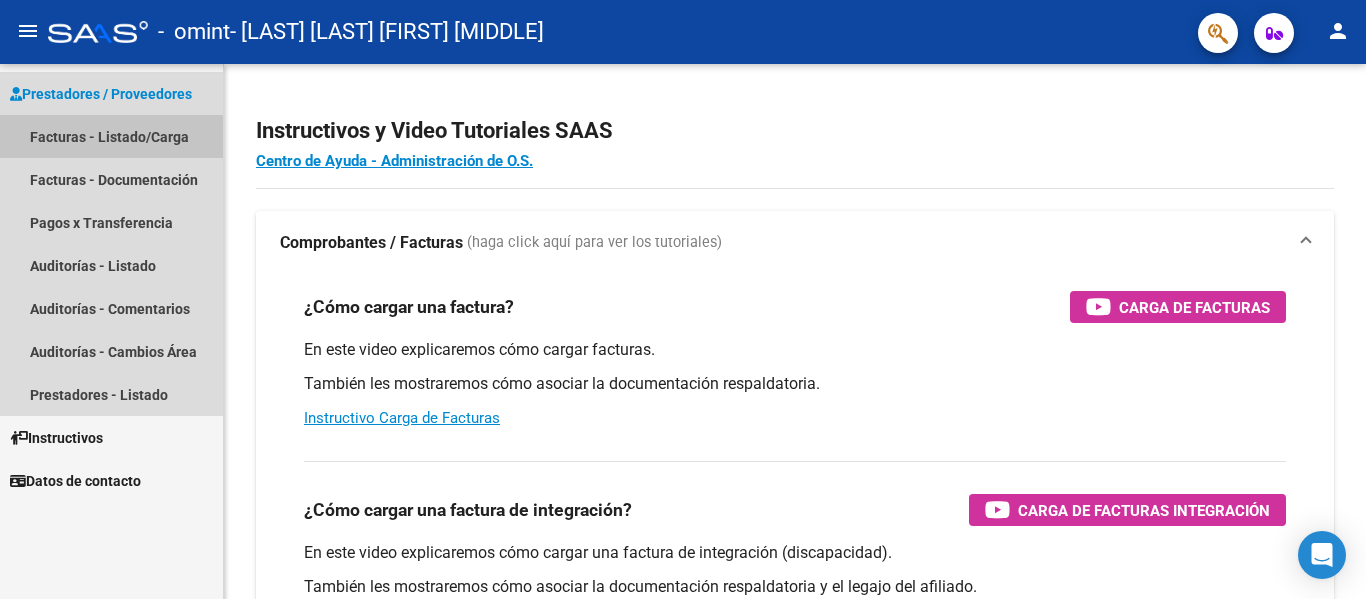 click on "Facturas - Listado/Carga" at bounding box center [111, 136] 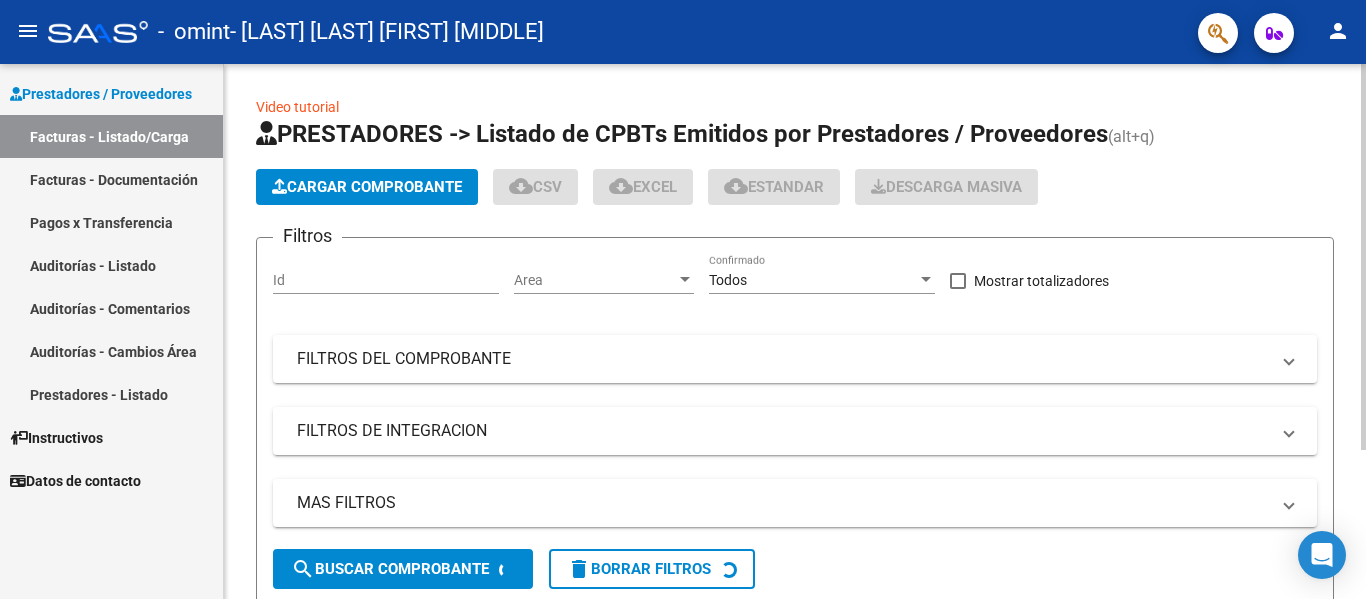 click on "Cargar Comprobante" 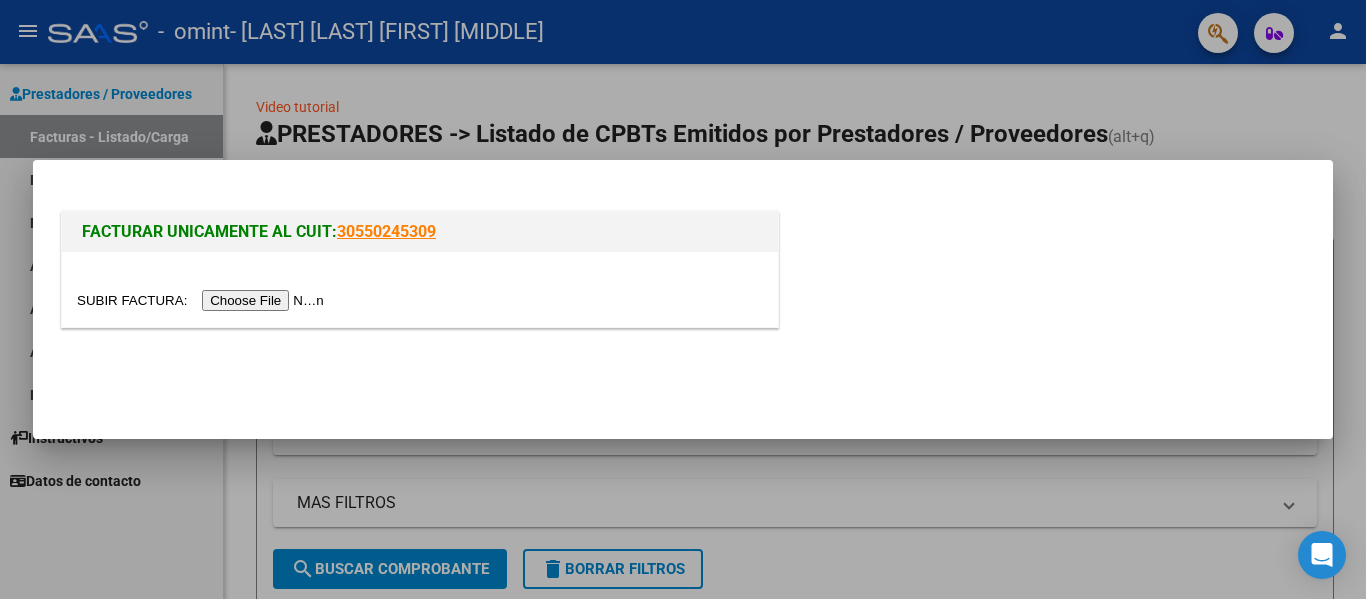 click at bounding box center [203, 300] 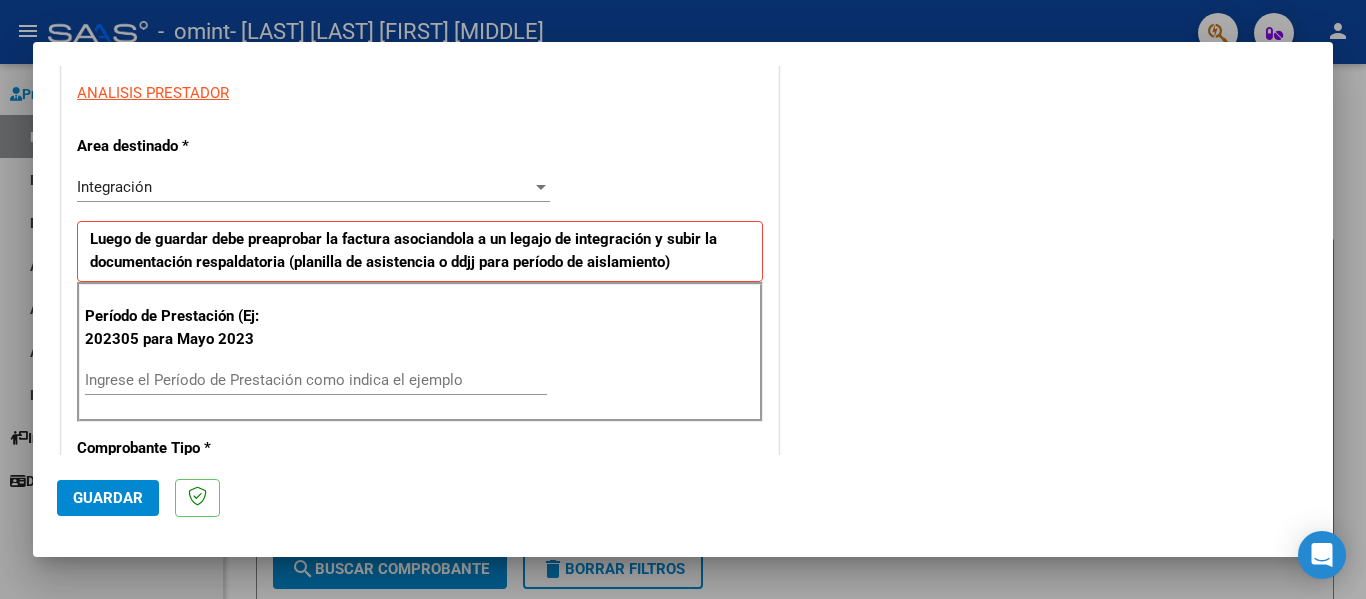 scroll, scrollTop: 400, scrollLeft: 0, axis: vertical 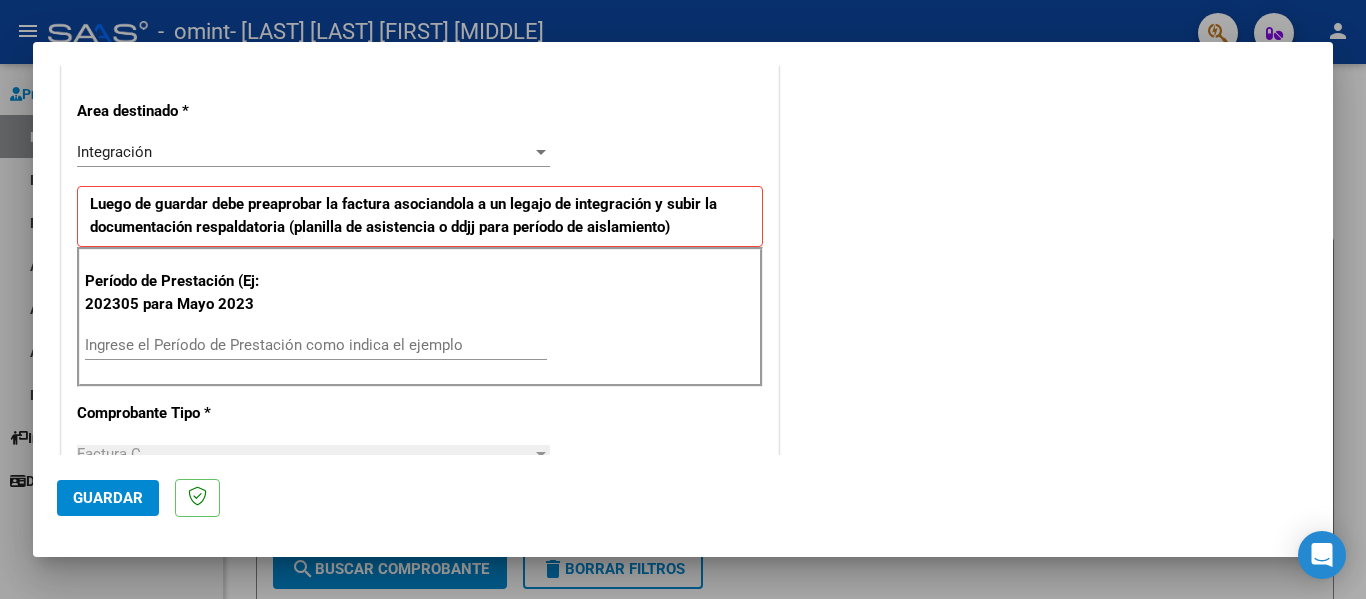 click on "Ingrese el Período de Prestación como indica el ejemplo" at bounding box center (316, 345) 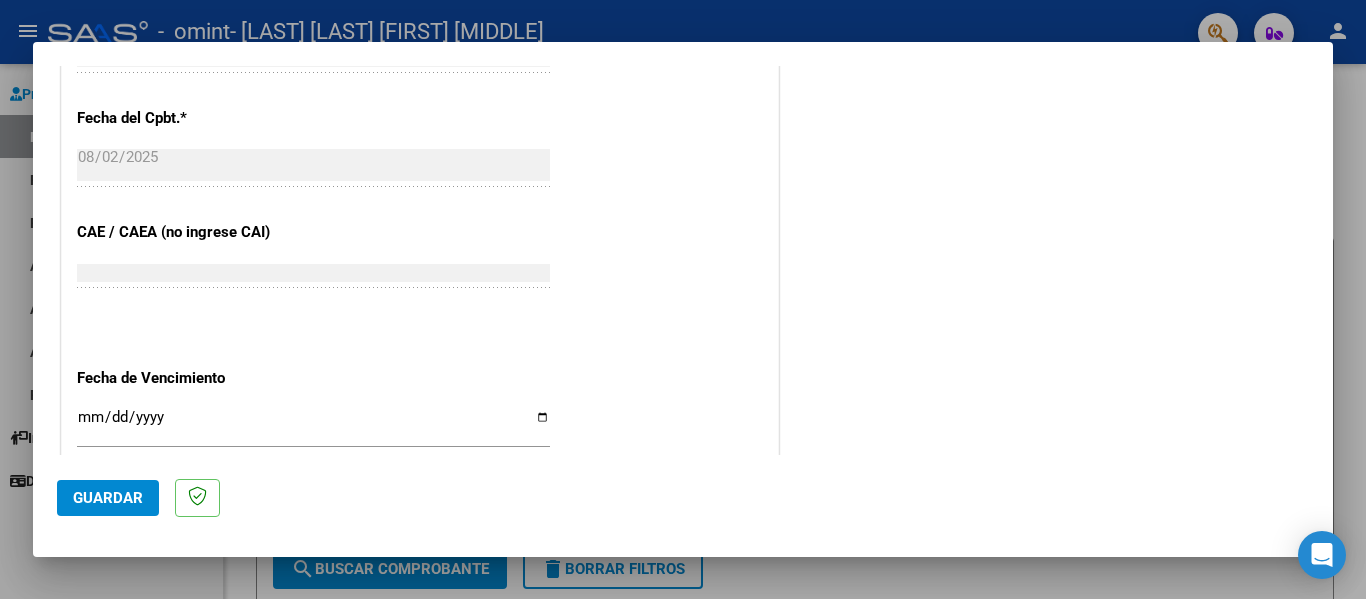 scroll, scrollTop: 1333, scrollLeft: 0, axis: vertical 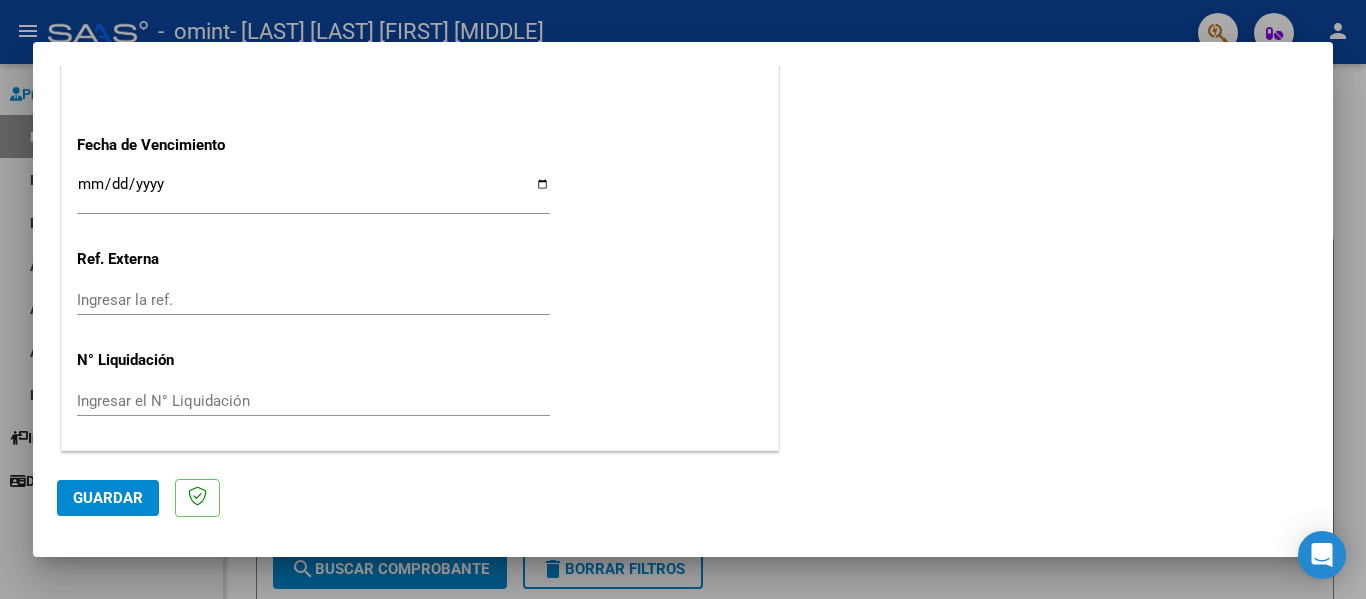 type on "202507" 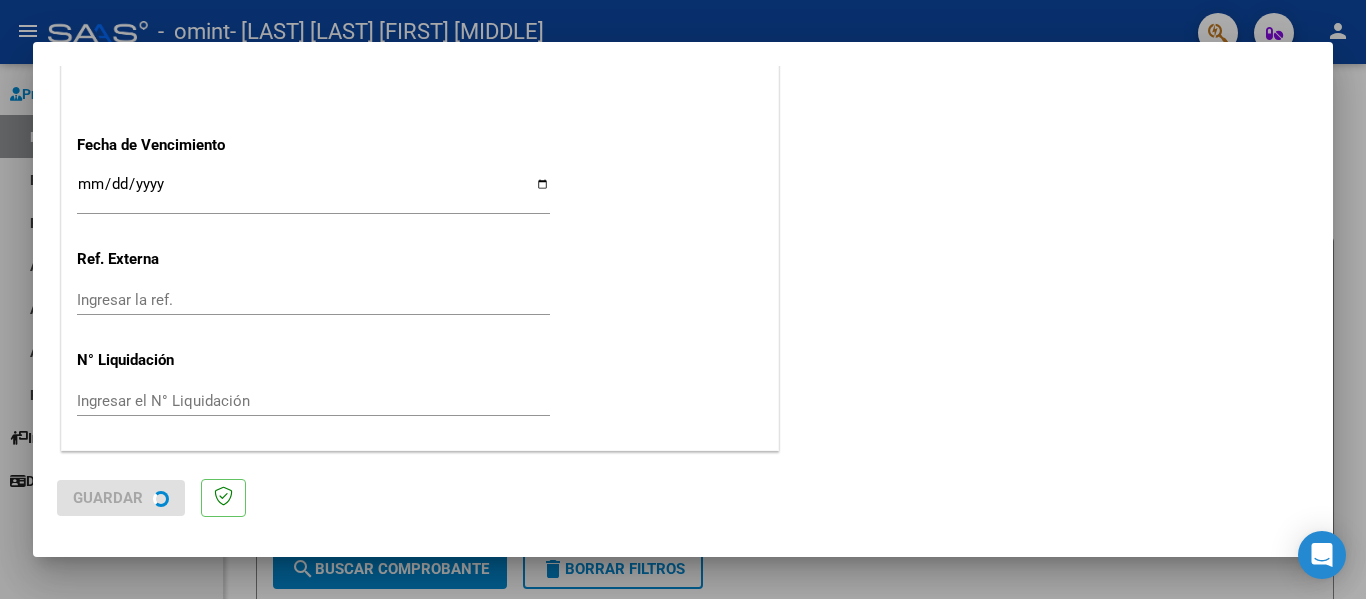 scroll, scrollTop: 0, scrollLeft: 0, axis: both 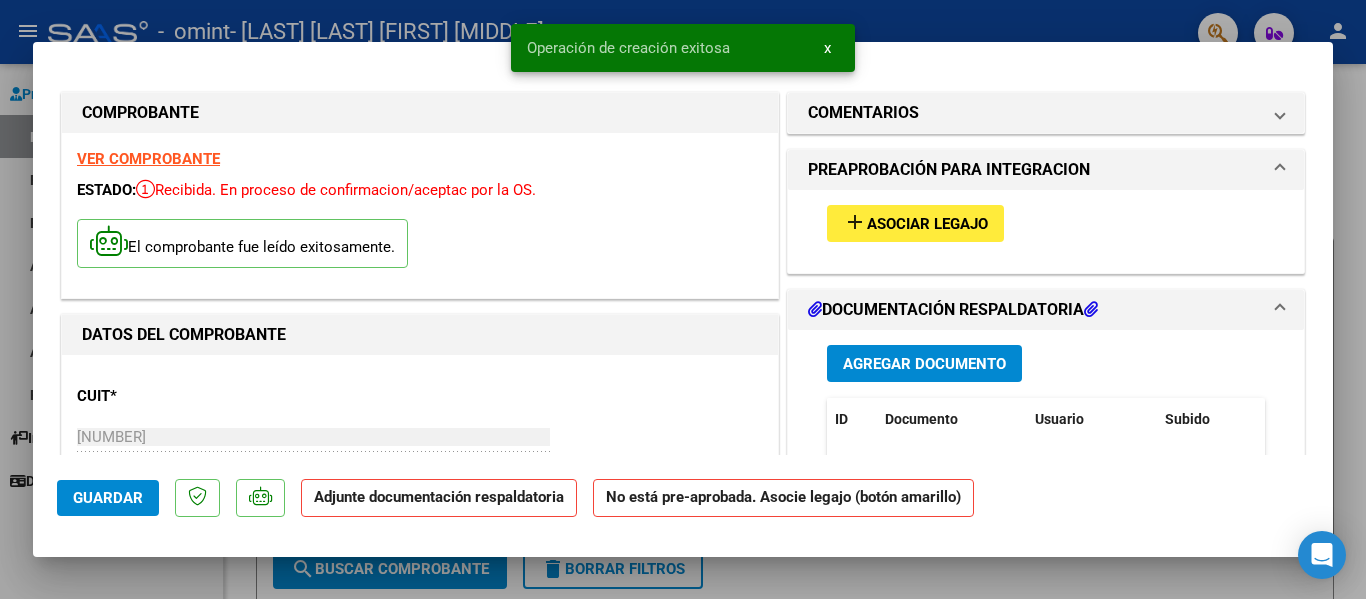 click on "add Asociar Legajo" at bounding box center [915, 223] 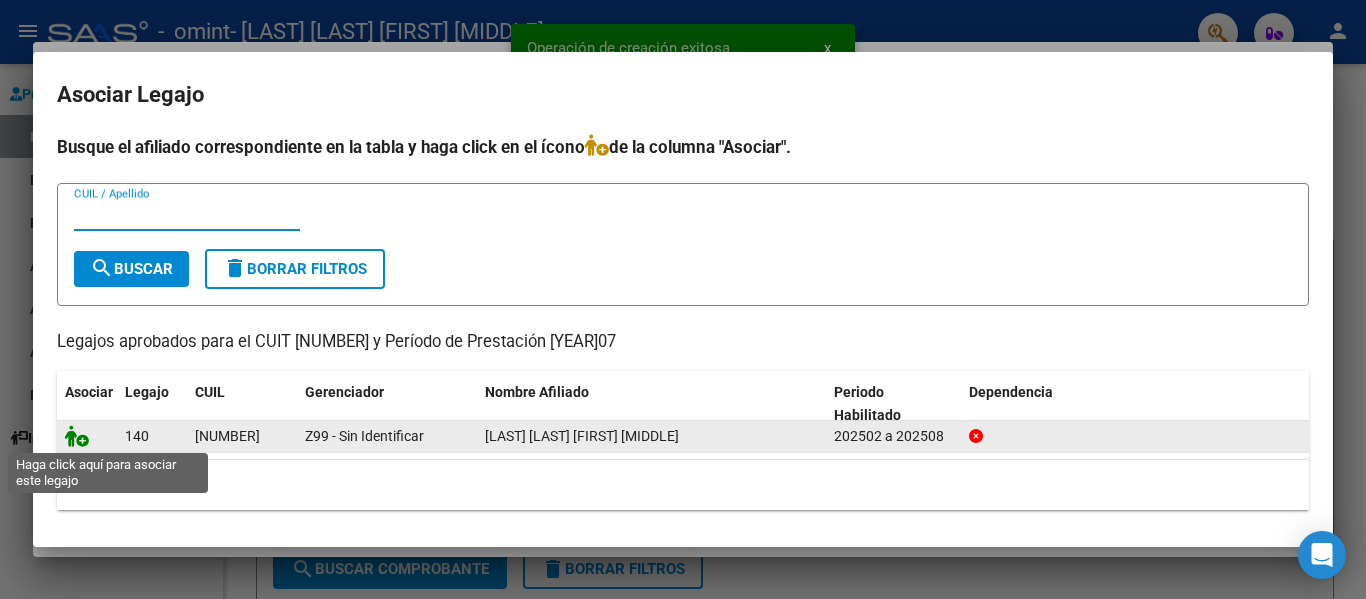 click 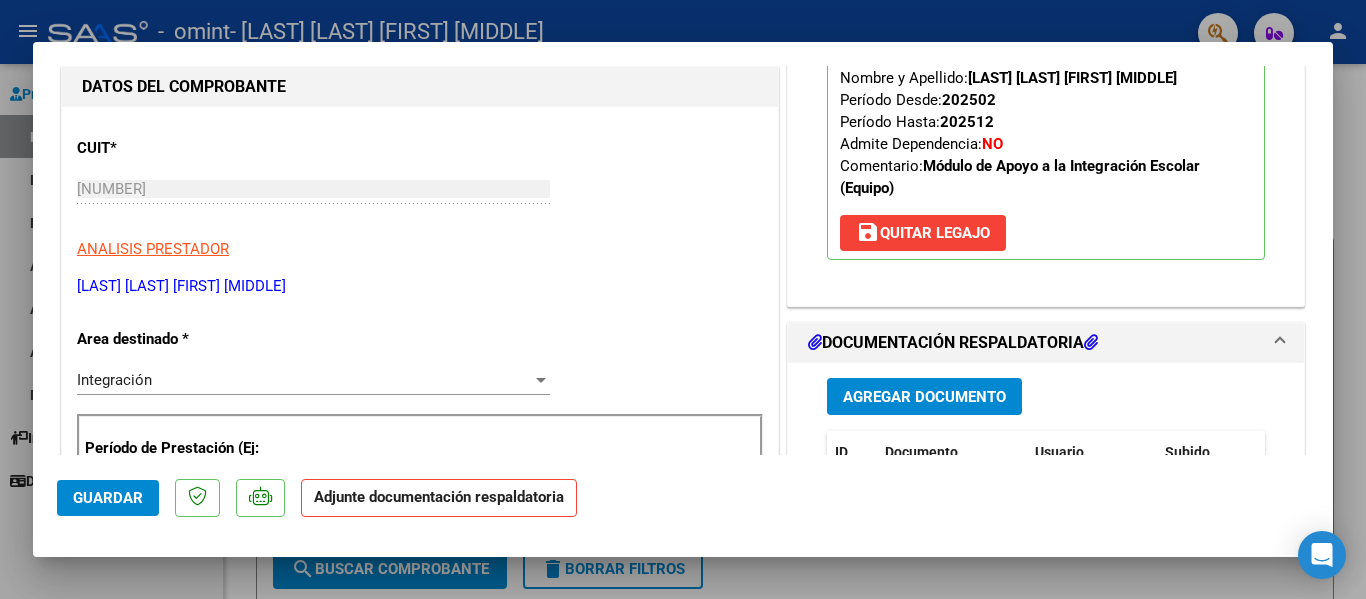 scroll, scrollTop: 300, scrollLeft: 0, axis: vertical 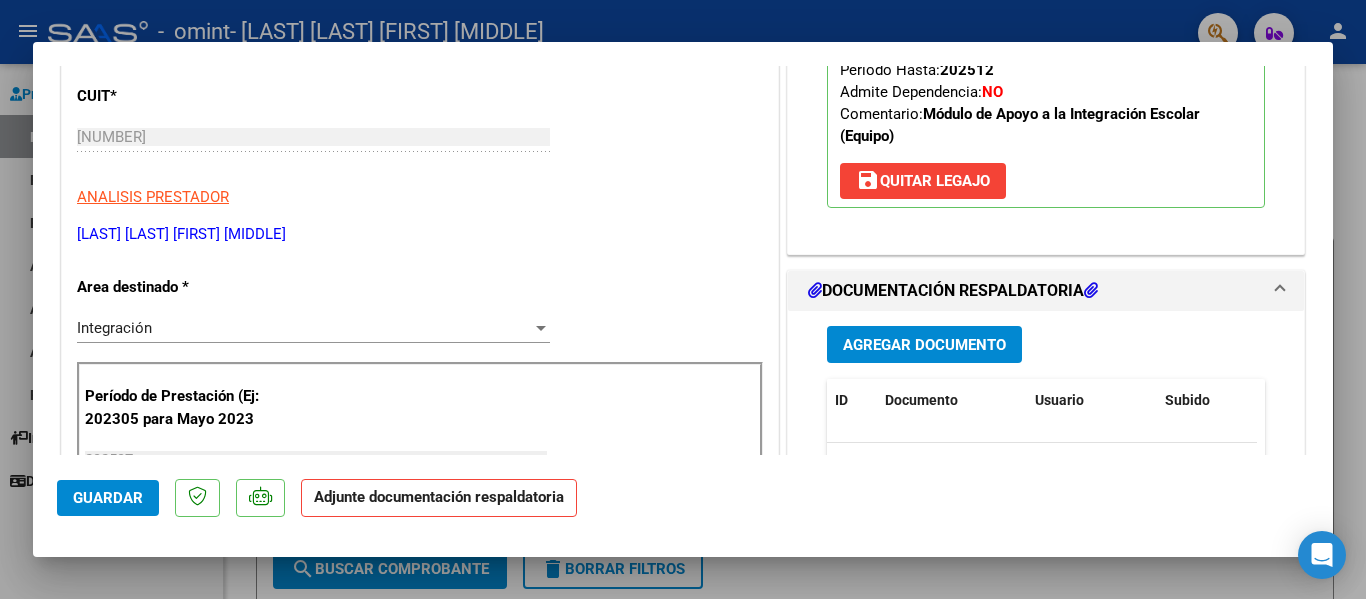 click on "Agregar Documento" at bounding box center [924, 345] 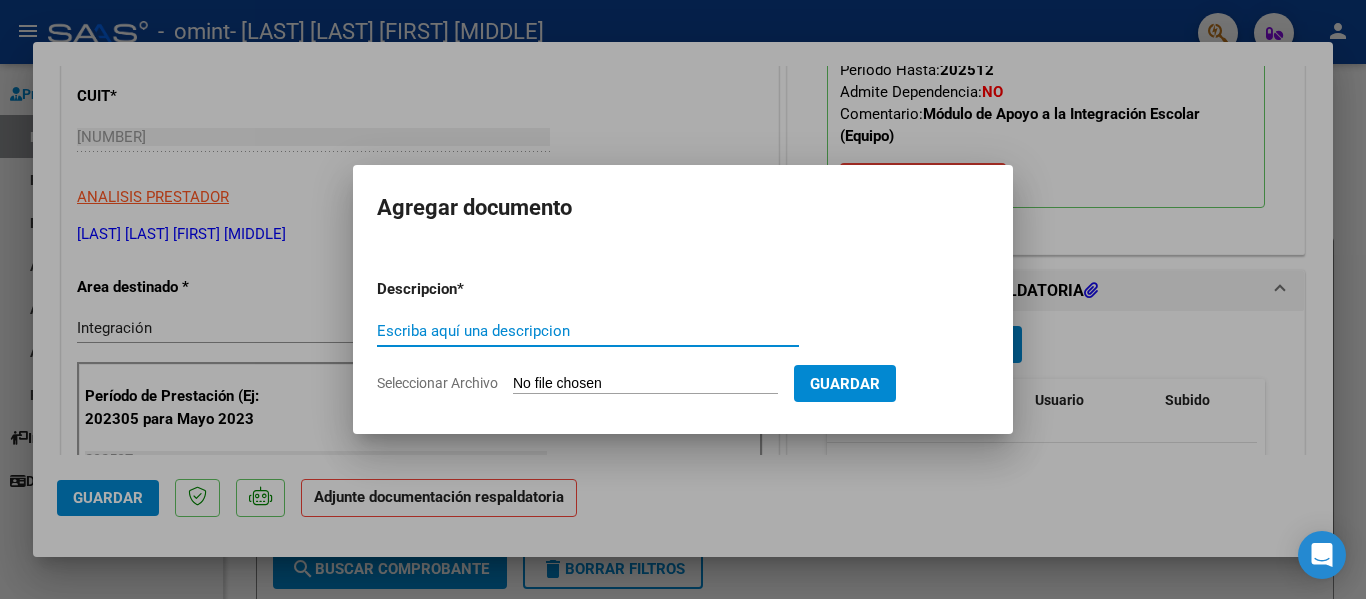 click on "Seleccionar Archivo" at bounding box center [645, 384] 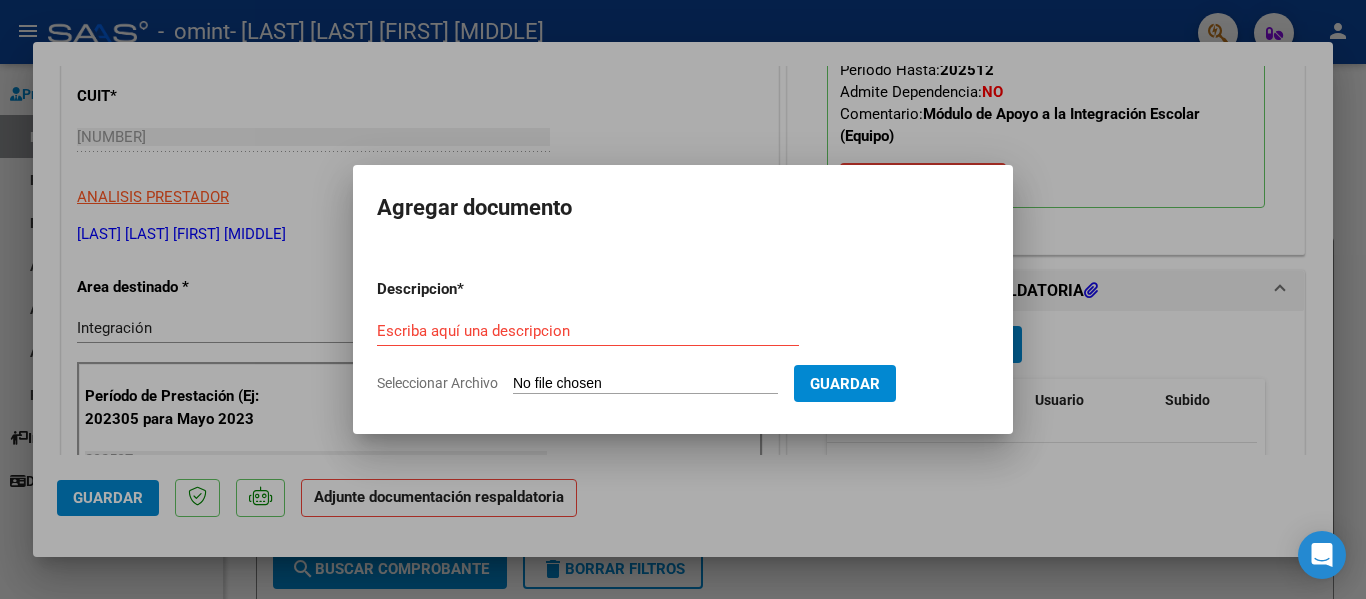 type on "C:\fakepath\Planilla de presentismo - julio [YEAR] - [FIRST] [LAST].pdf" 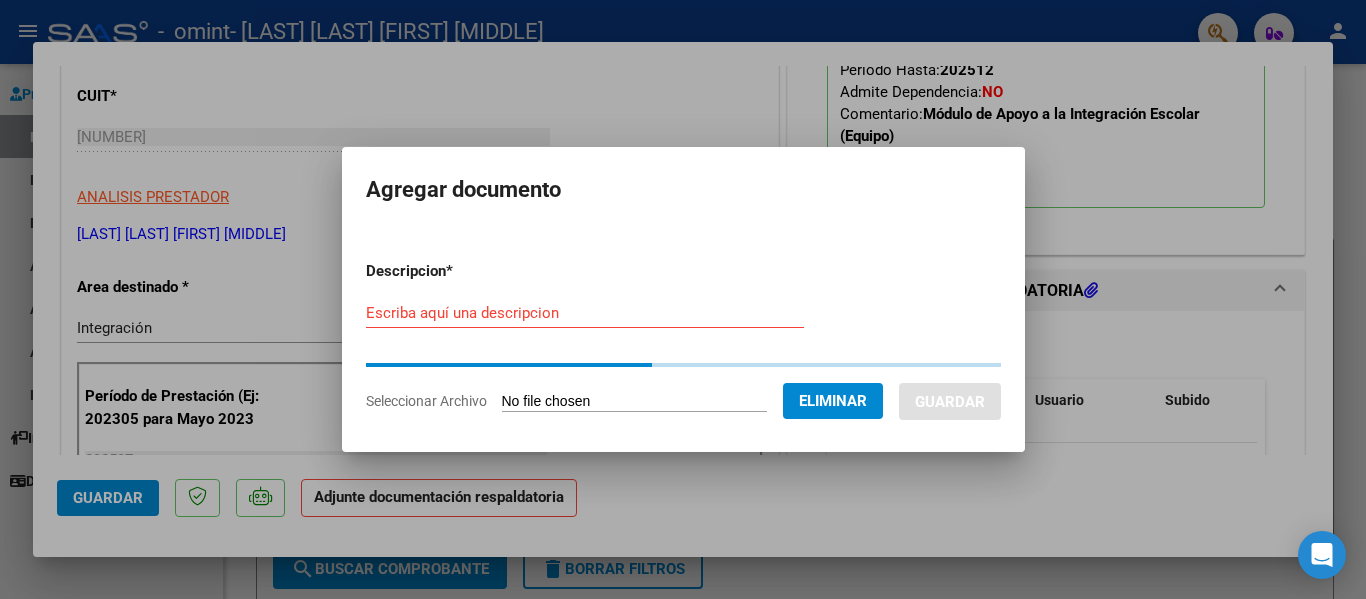 click on "Escriba aquí una descripcion" at bounding box center [585, 313] 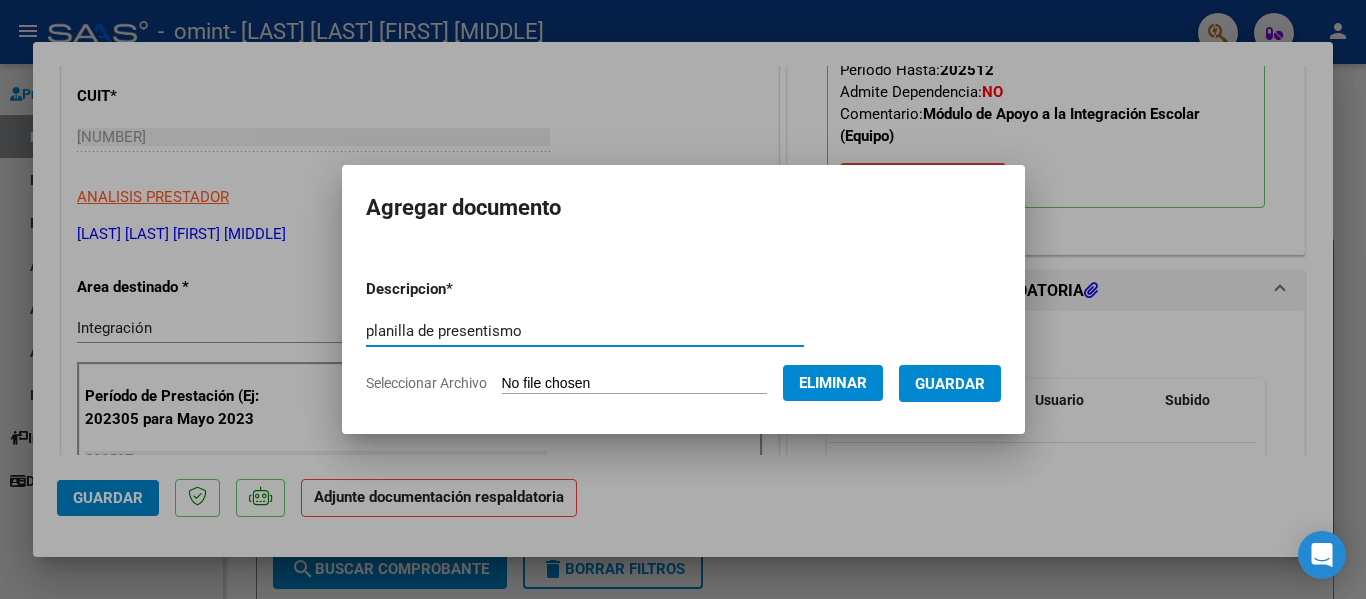 type on "planilla de presentismo" 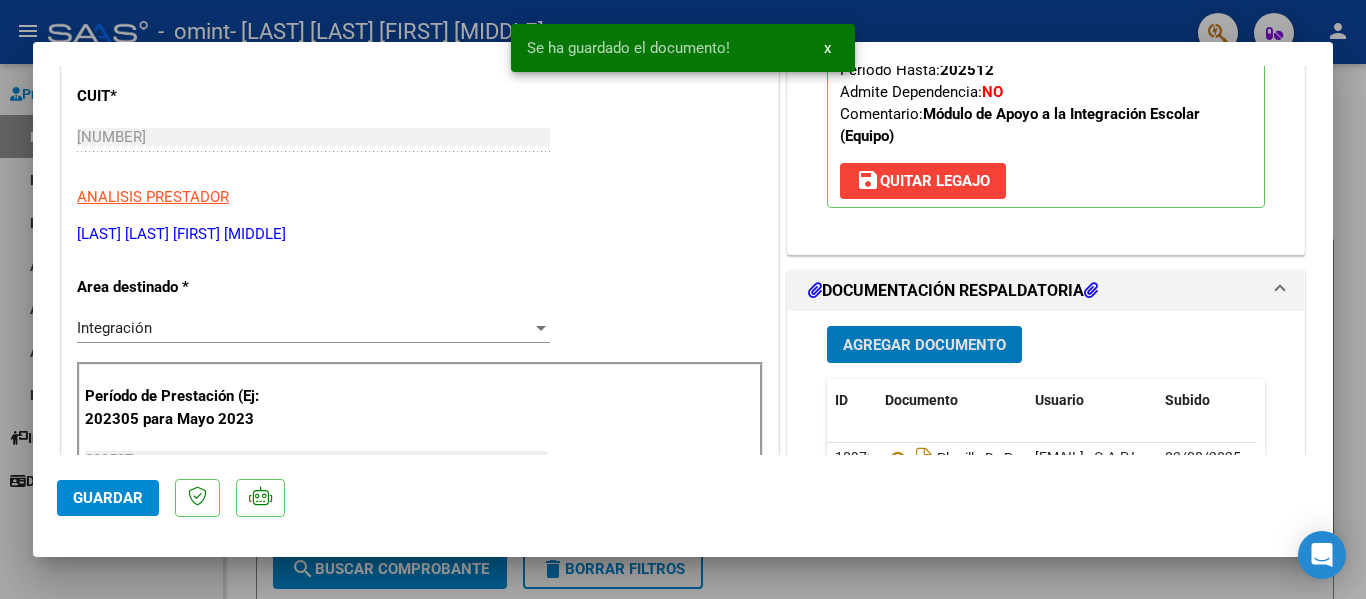 click on "Agregar Documento" at bounding box center [924, 345] 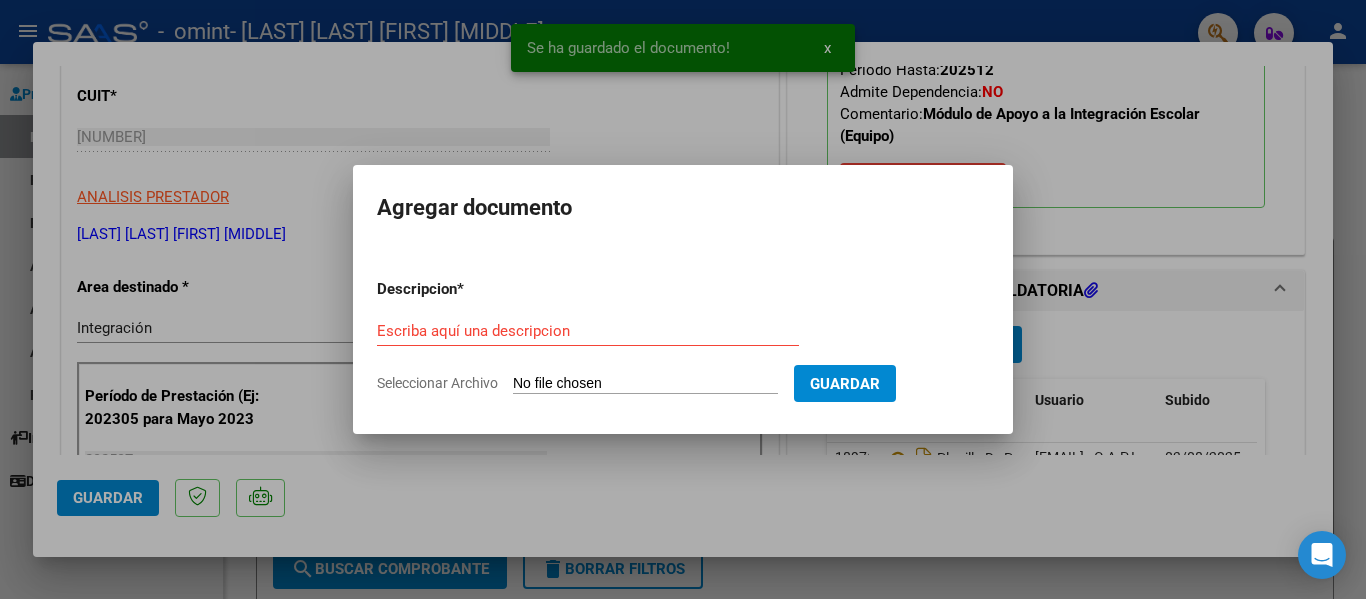 click on "Seleccionar Archivo" at bounding box center (645, 384) 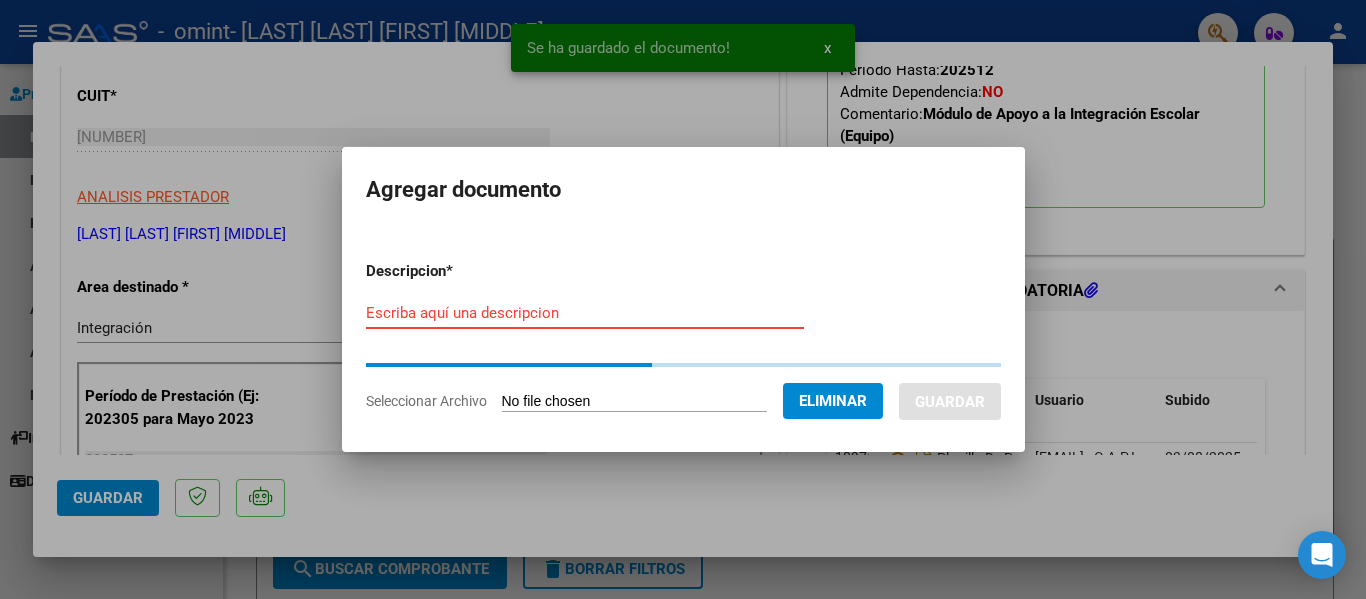 click on "Escriba aquí una descripcion" at bounding box center (585, 313) 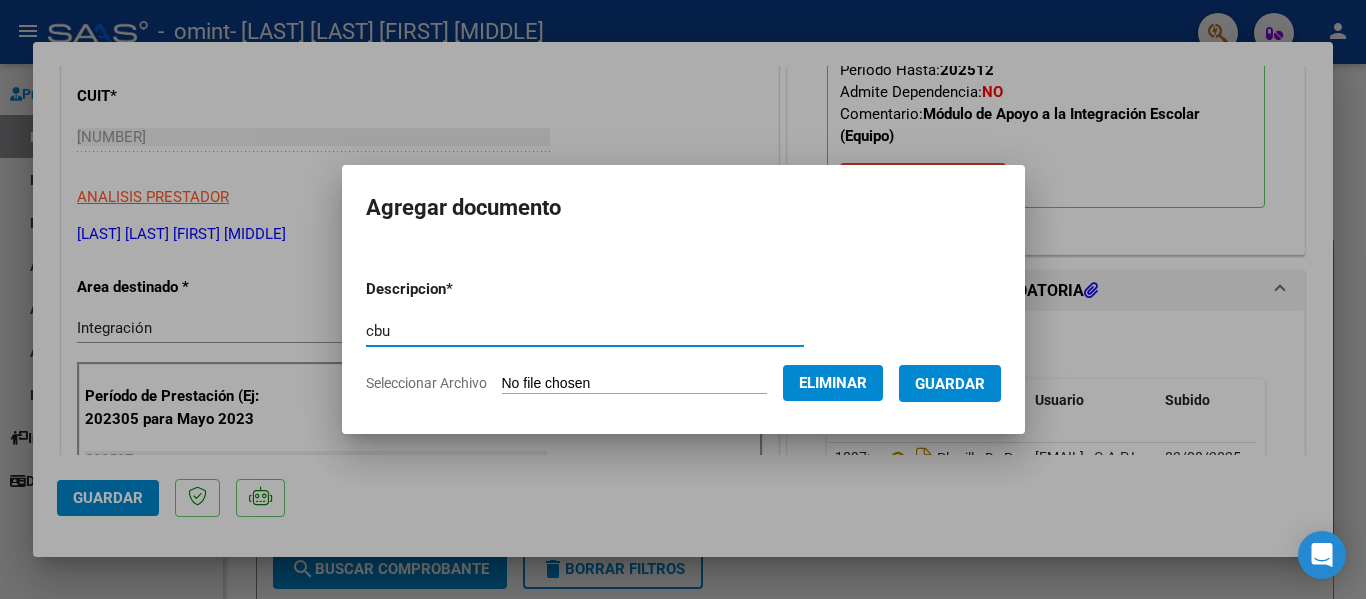 type on "cbu" 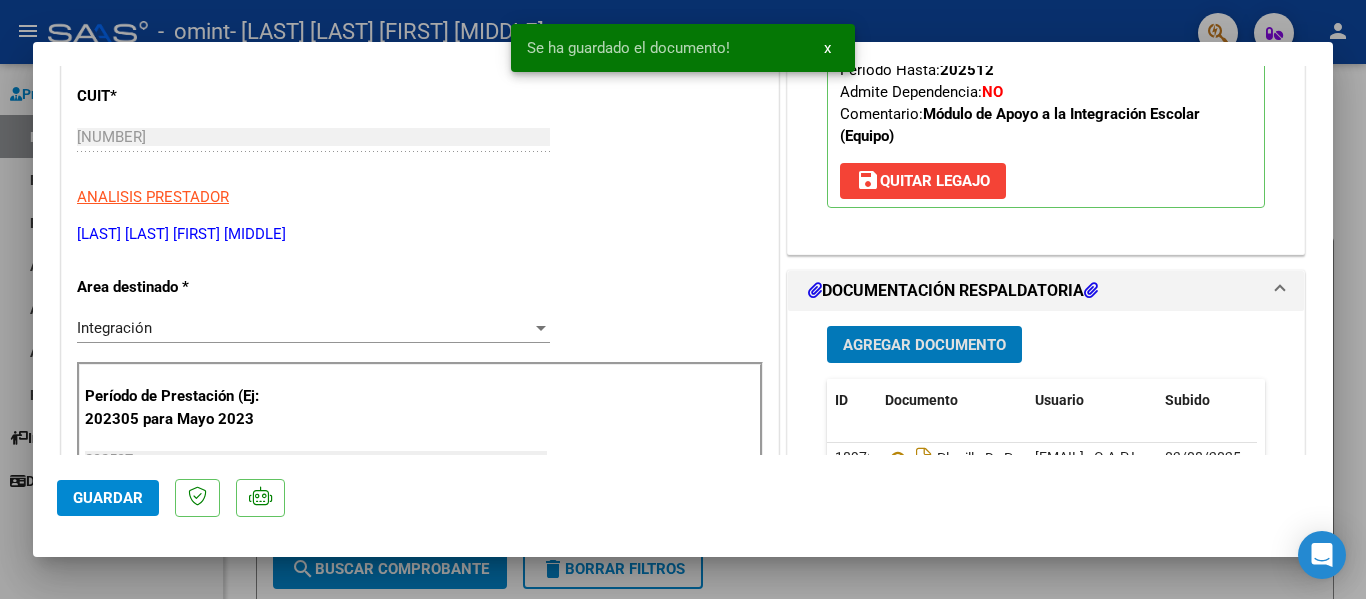 scroll, scrollTop: 600, scrollLeft: 0, axis: vertical 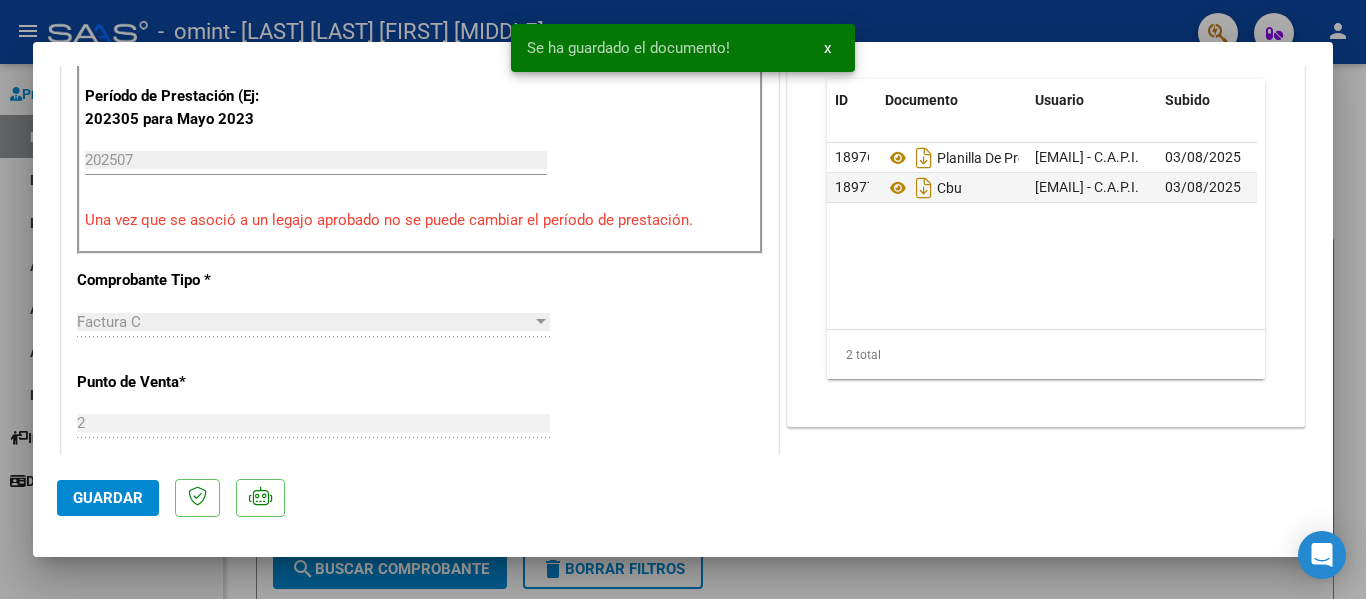 click on "Guardar" 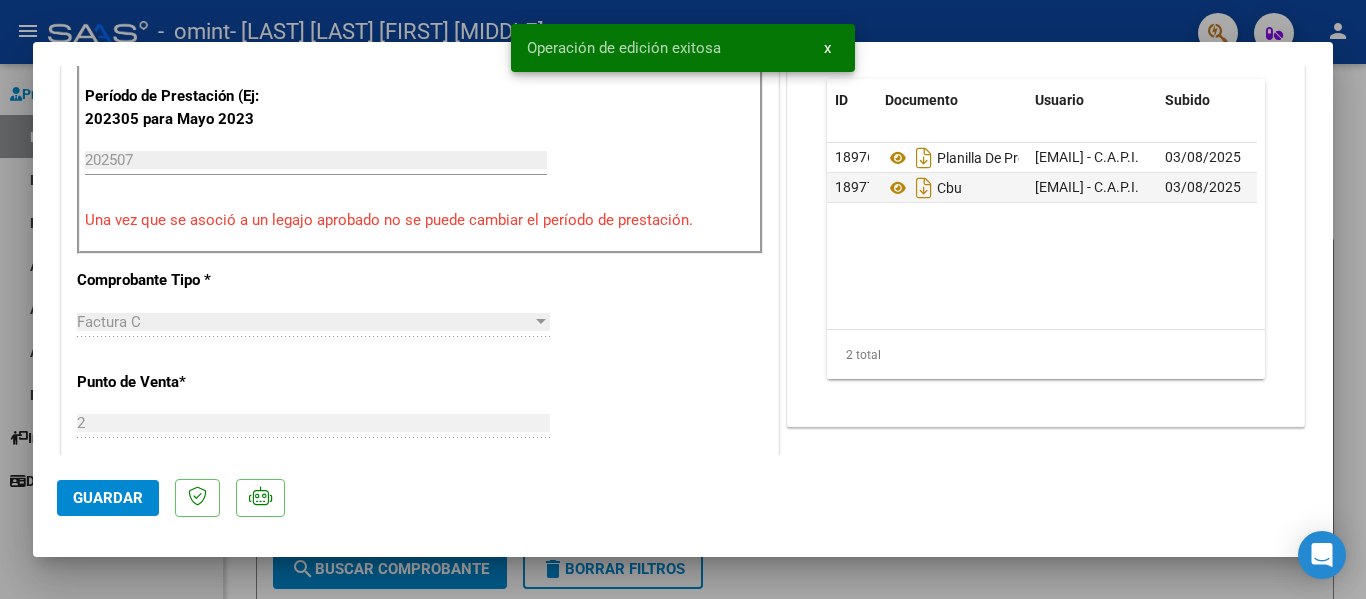 click at bounding box center (683, 299) 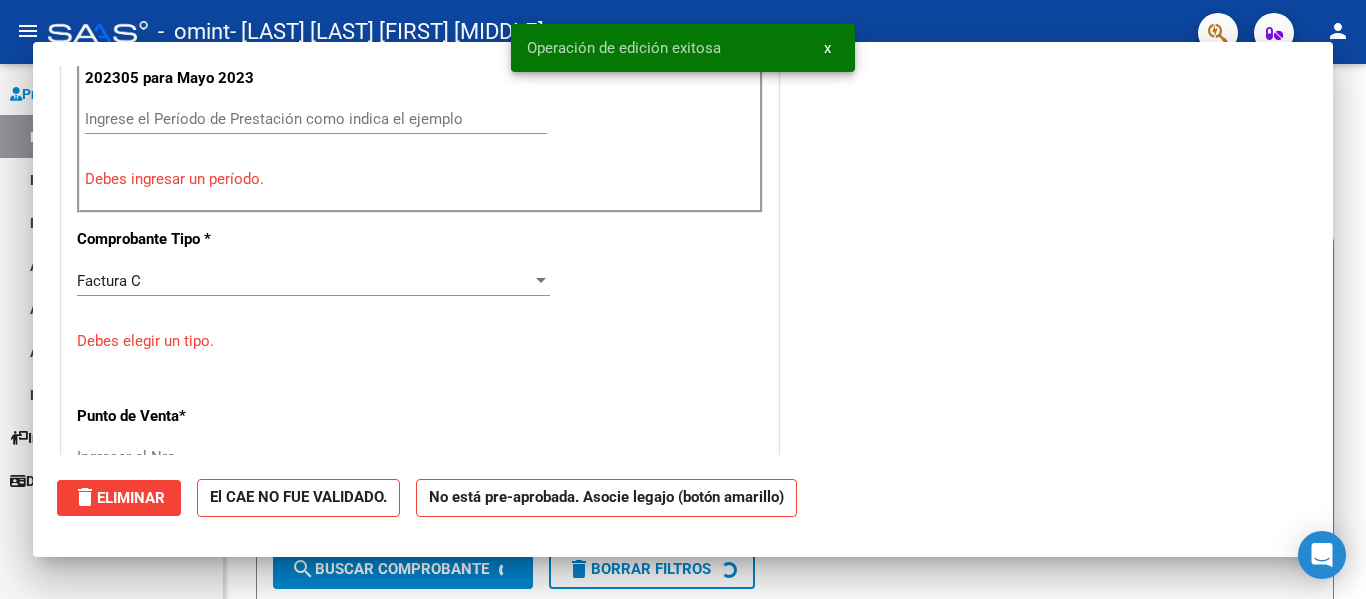 scroll, scrollTop: 0, scrollLeft: 0, axis: both 